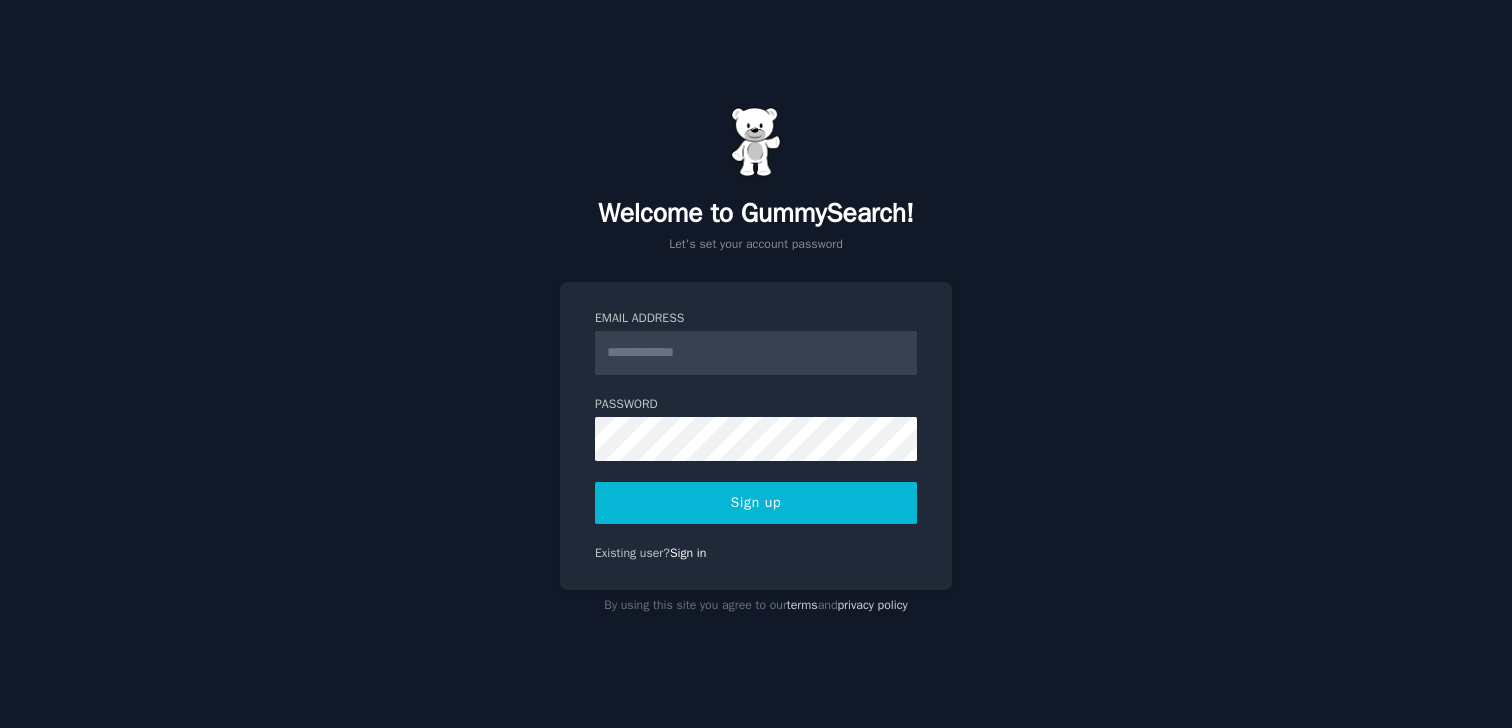 scroll, scrollTop: 0, scrollLeft: 0, axis: both 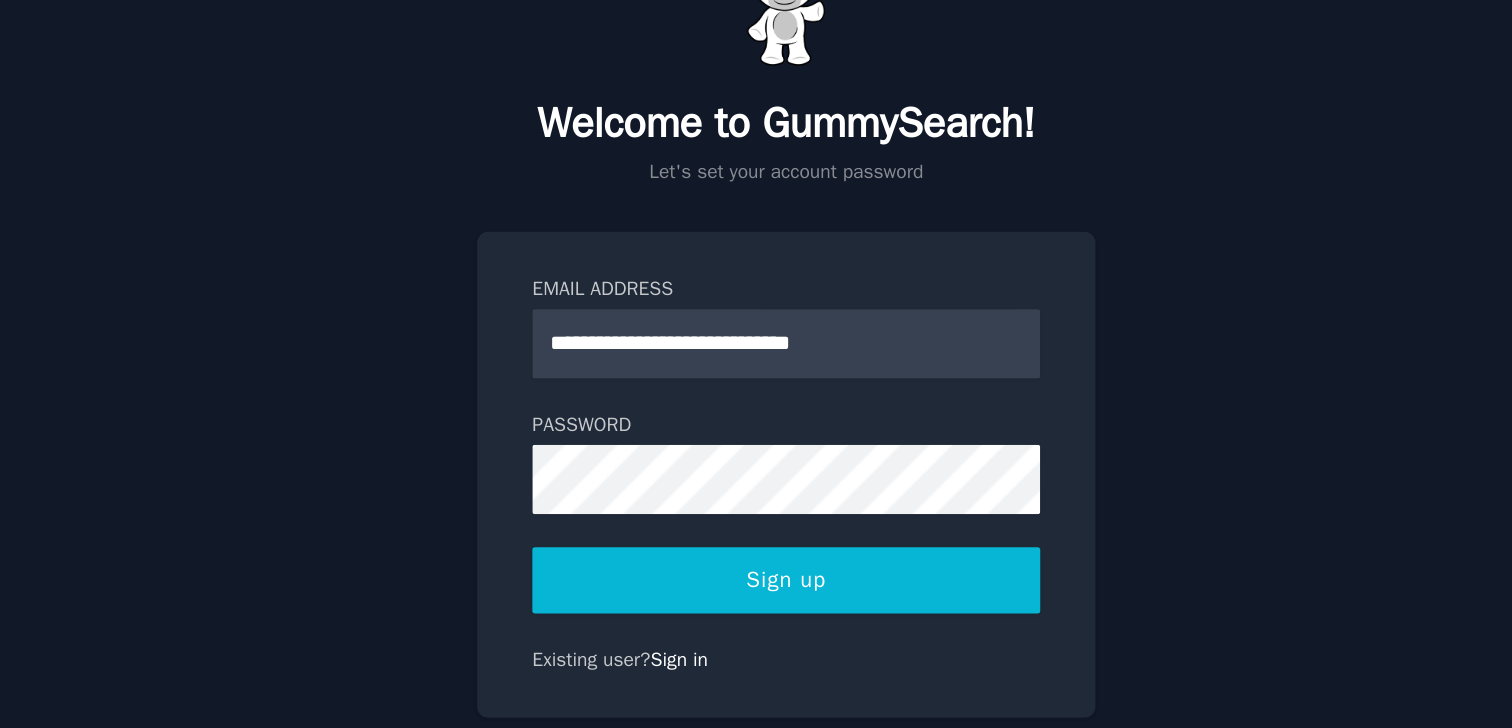 type on "**********" 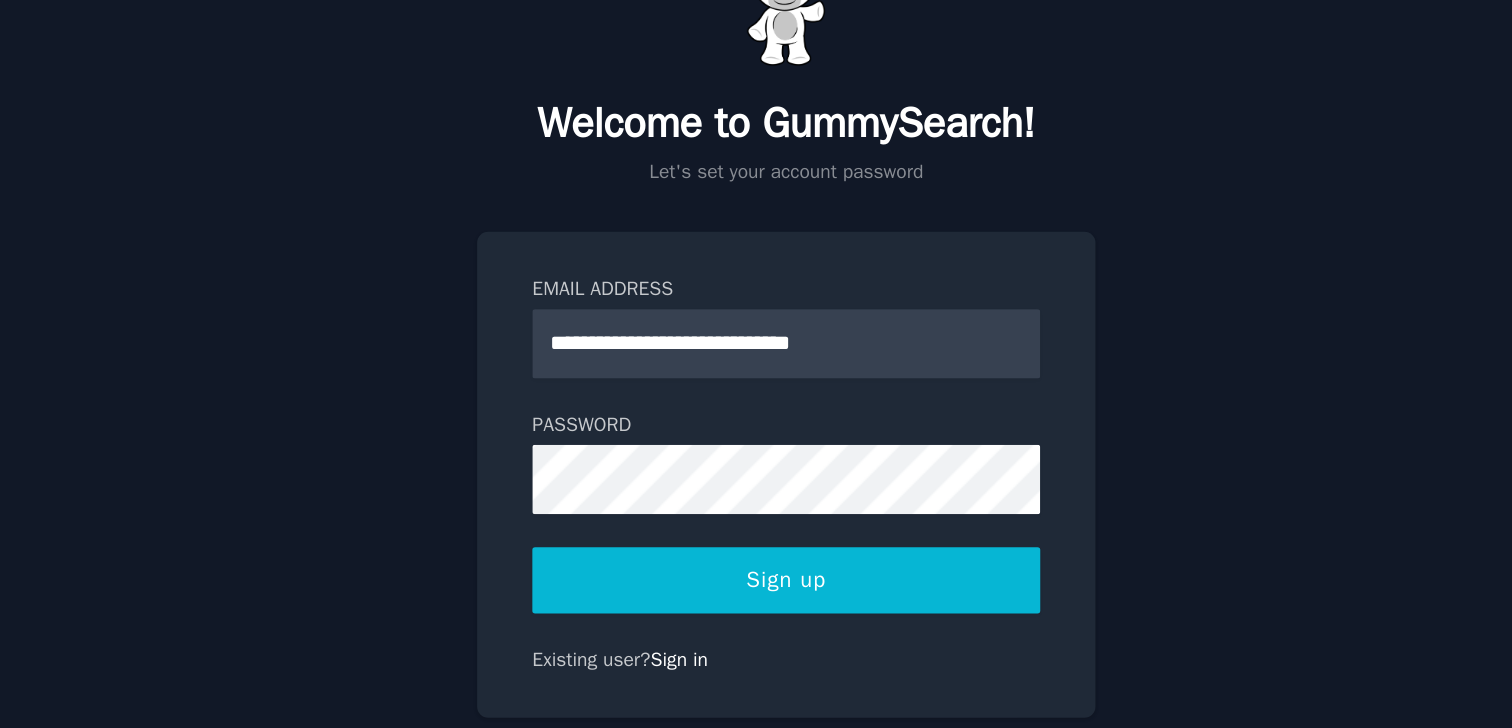 click on "Sign up" at bounding box center [756, 503] 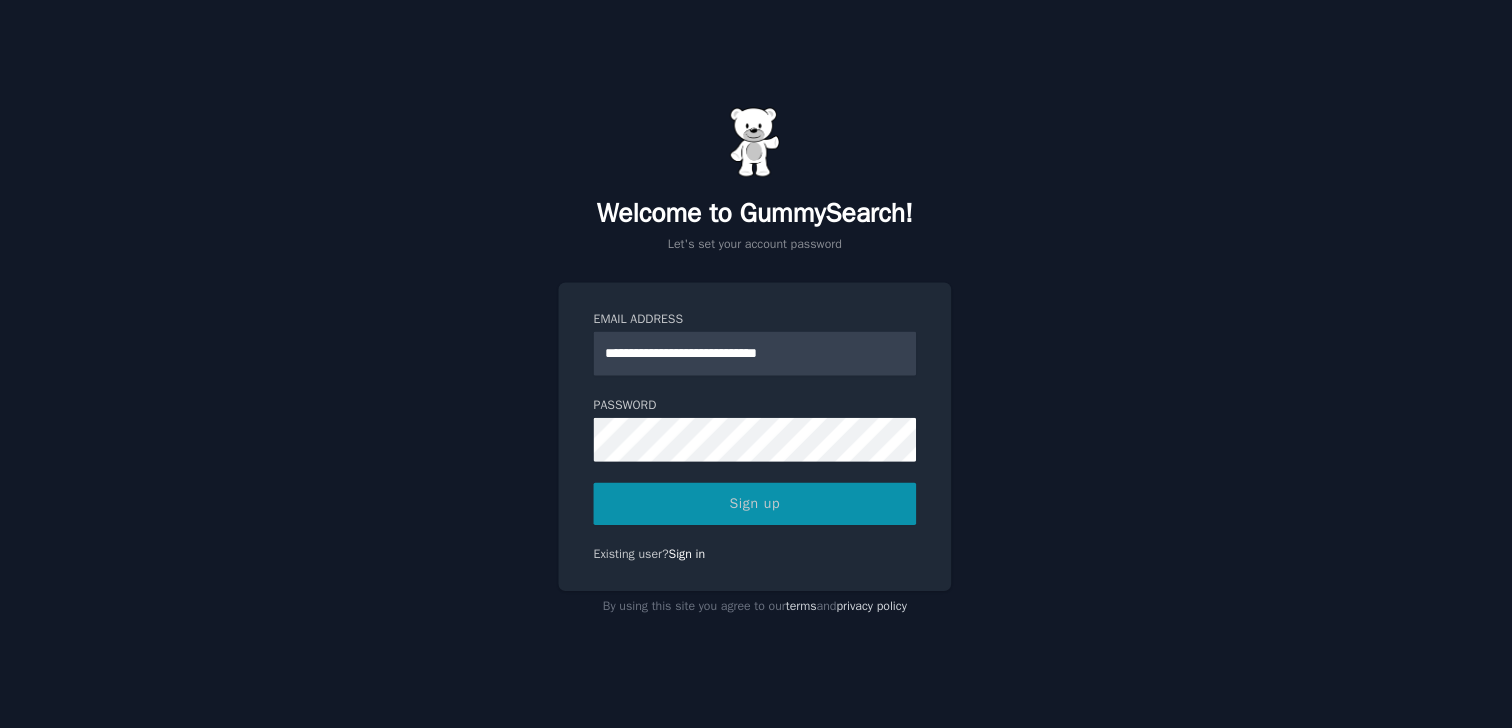 scroll, scrollTop: 0, scrollLeft: 0, axis: both 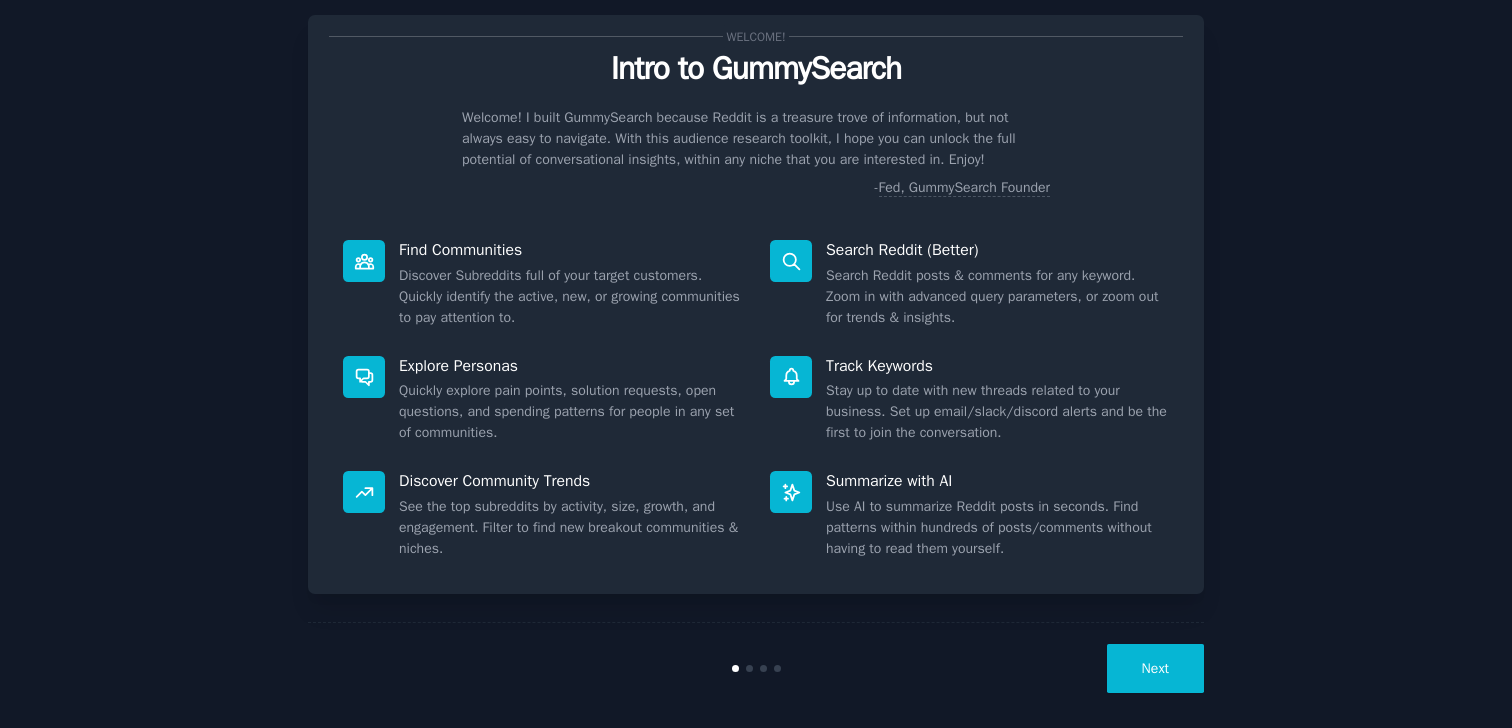 click on "Next" at bounding box center (1155, 668) 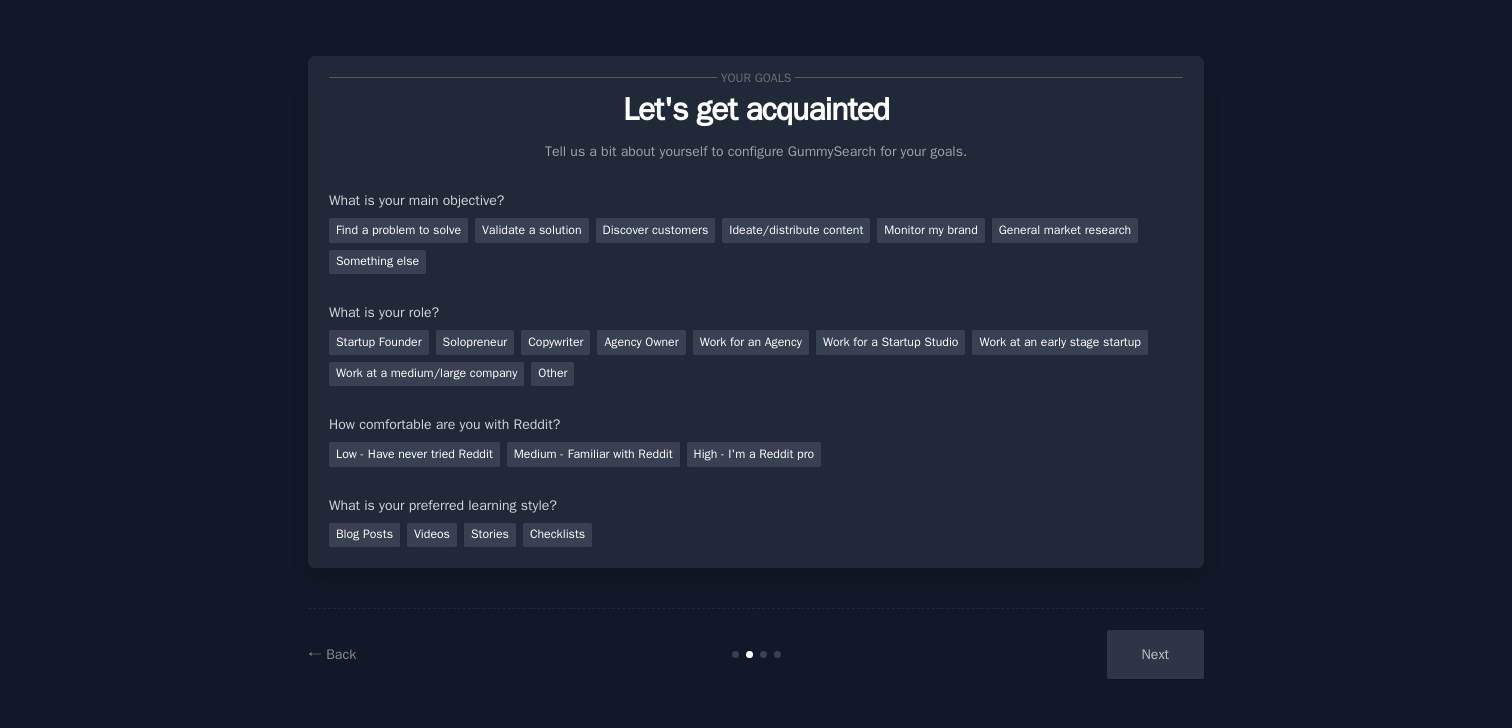 click on "Next" at bounding box center (1054, 654) 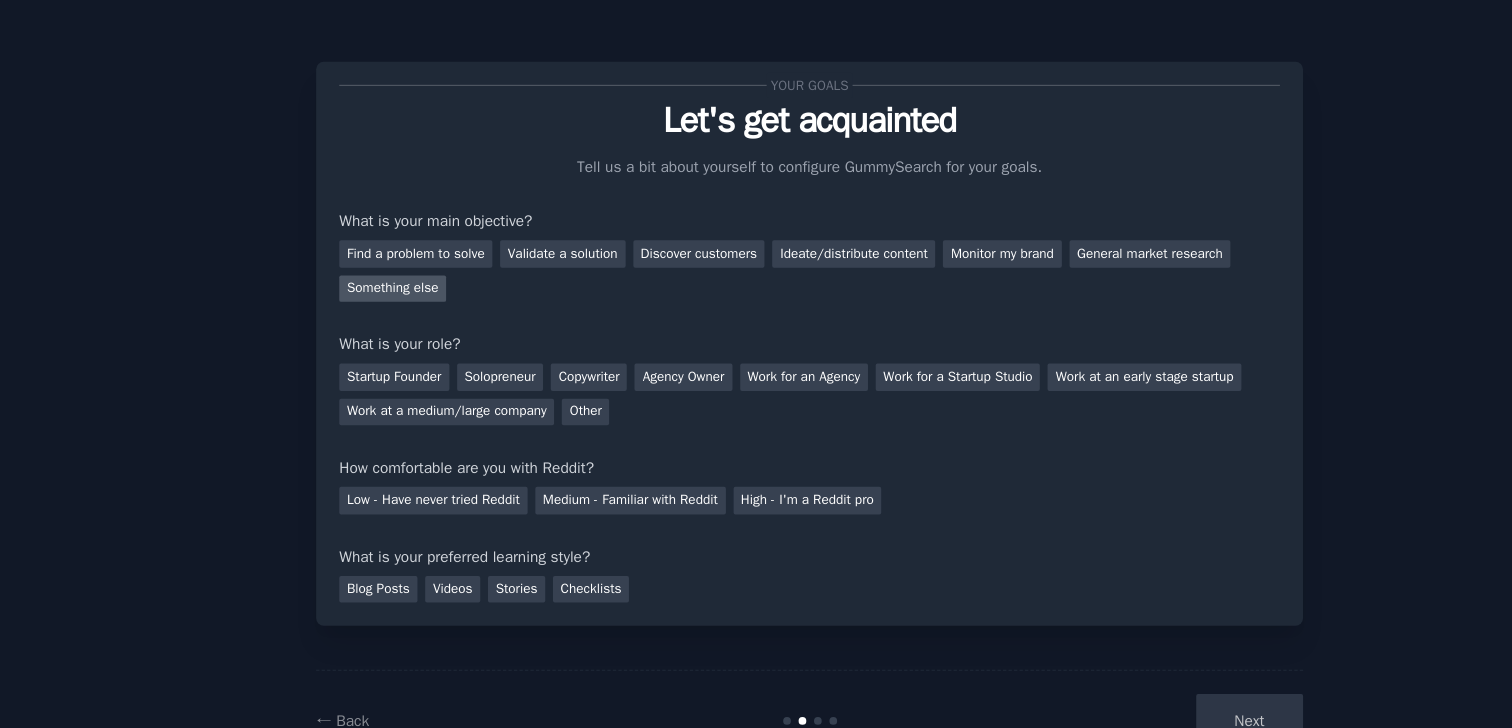 click on "Something else" at bounding box center [377, 262] 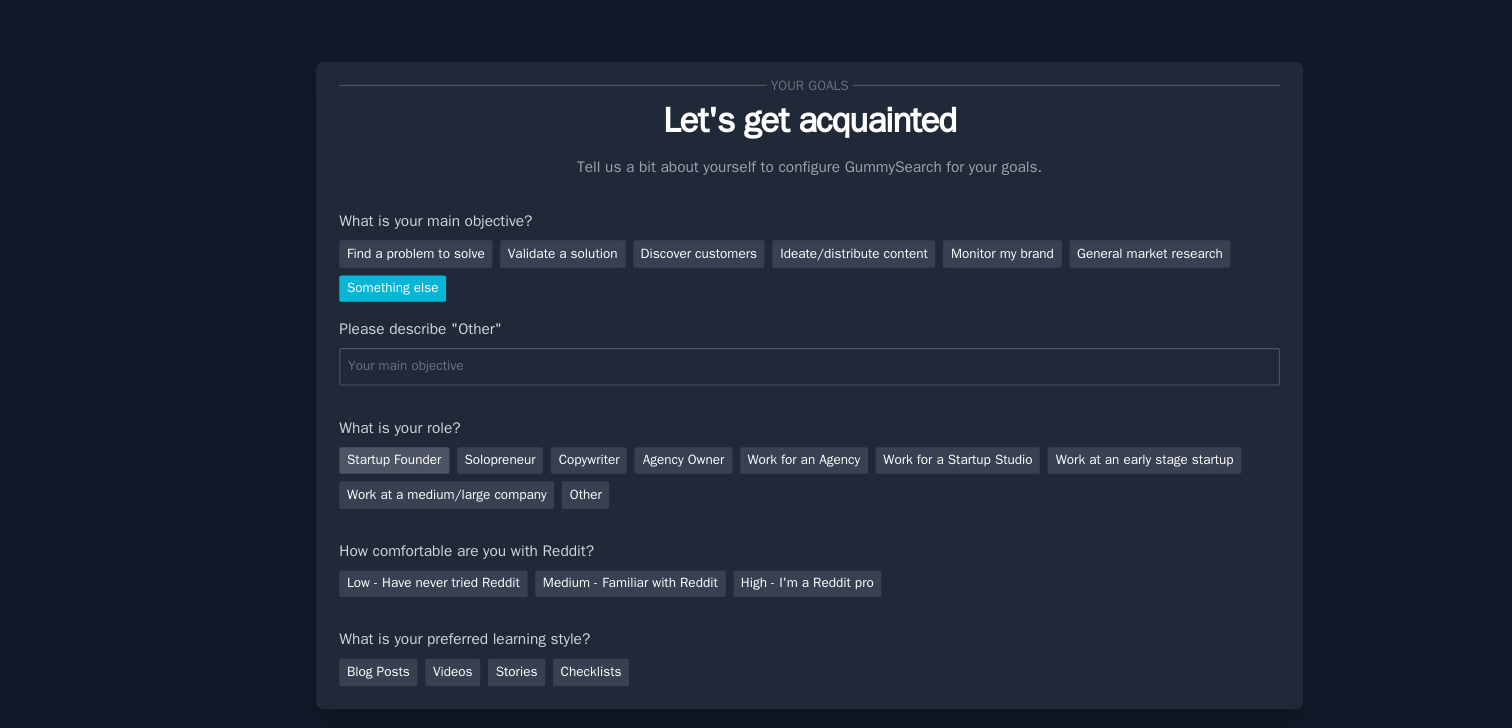 click on "Startup Founder" at bounding box center (379, 418) 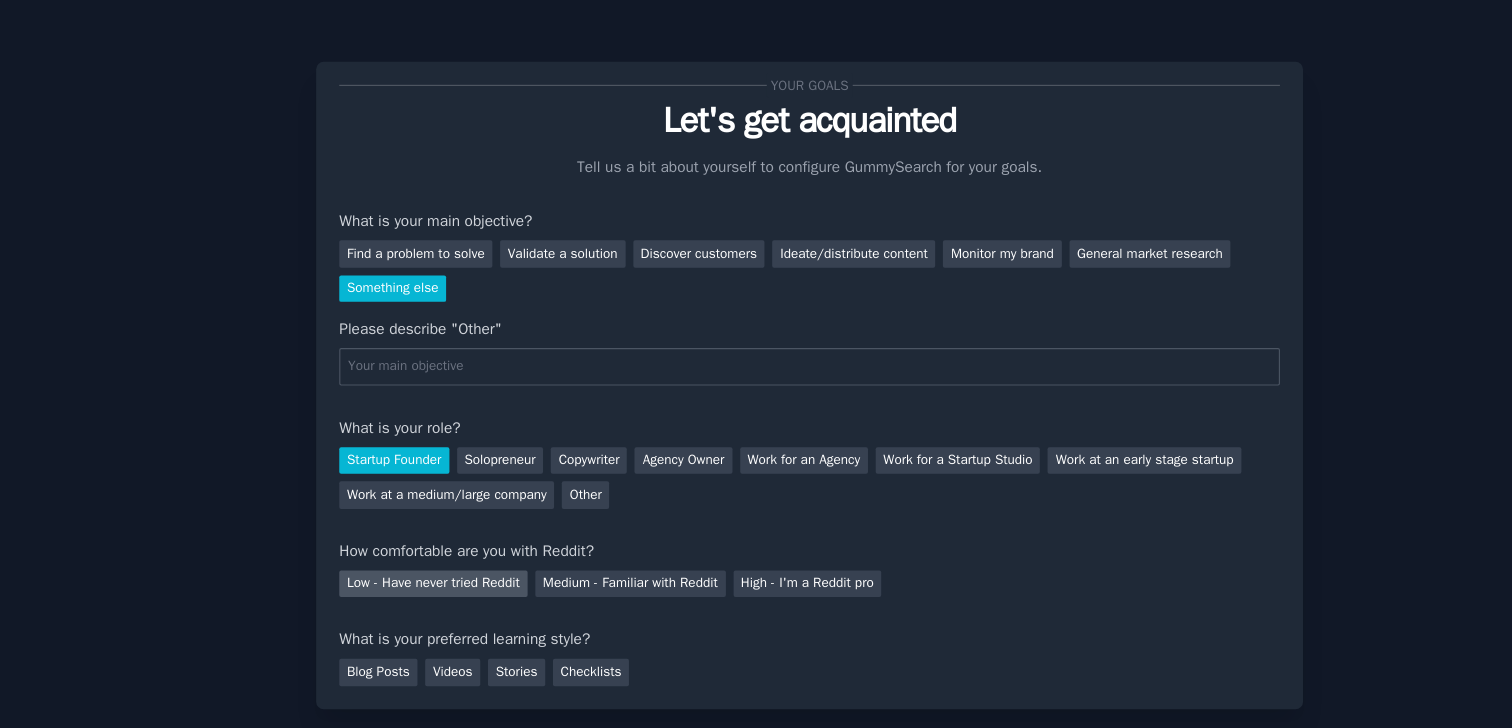click on "Low - Have never tried Reddit" at bounding box center (414, 530) 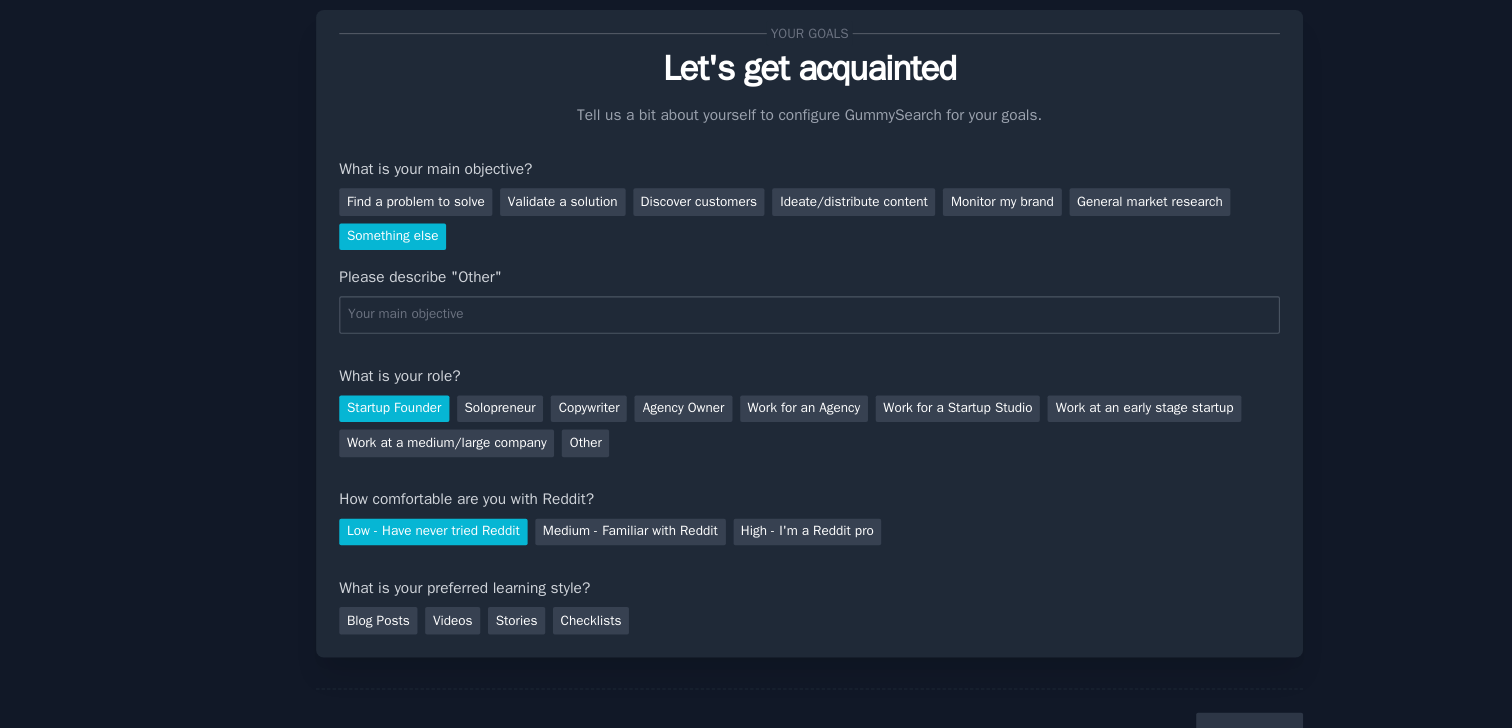 scroll, scrollTop: 63, scrollLeft: 0, axis: vertical 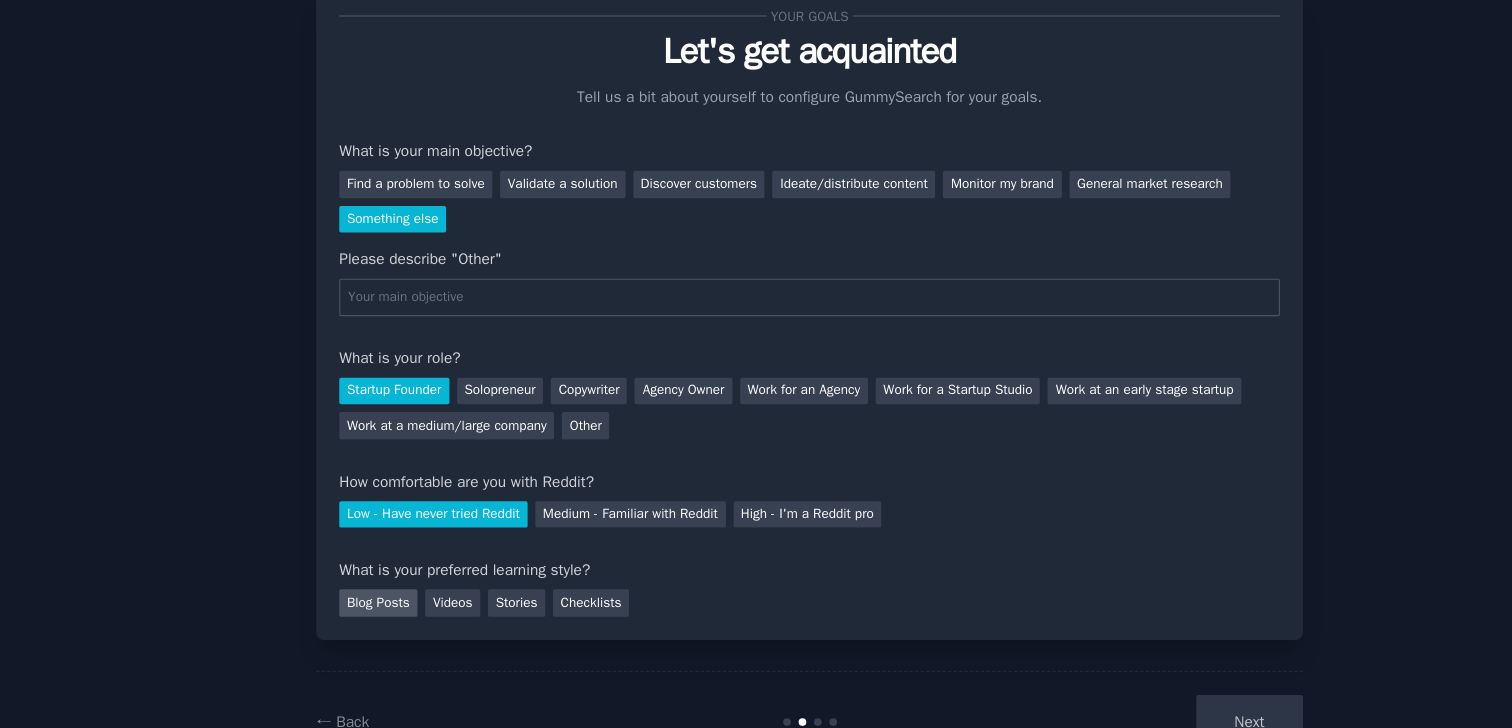 click on "Blog Posts" at bounding box center [364, 547] 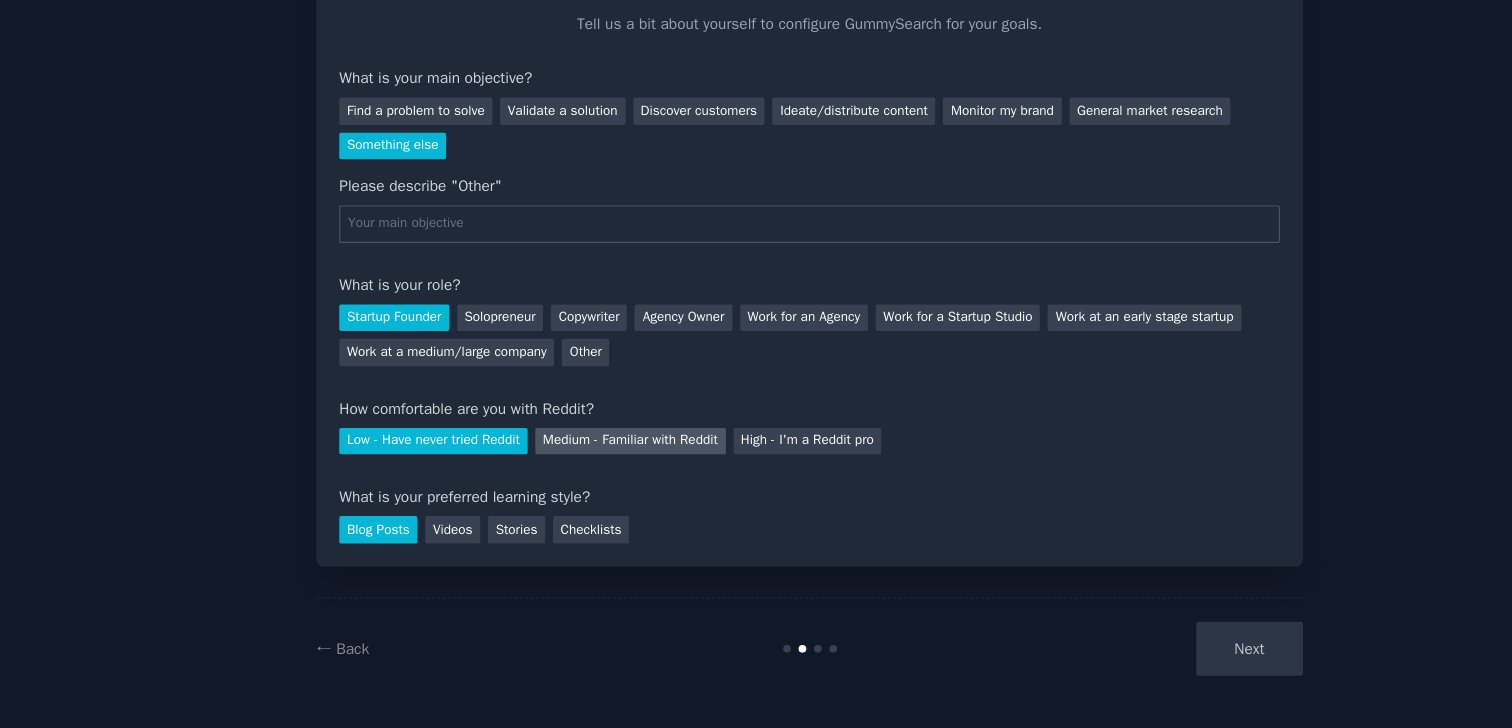 click on "Medium - Familiar with Reddit" at bounding box center (593, 467) 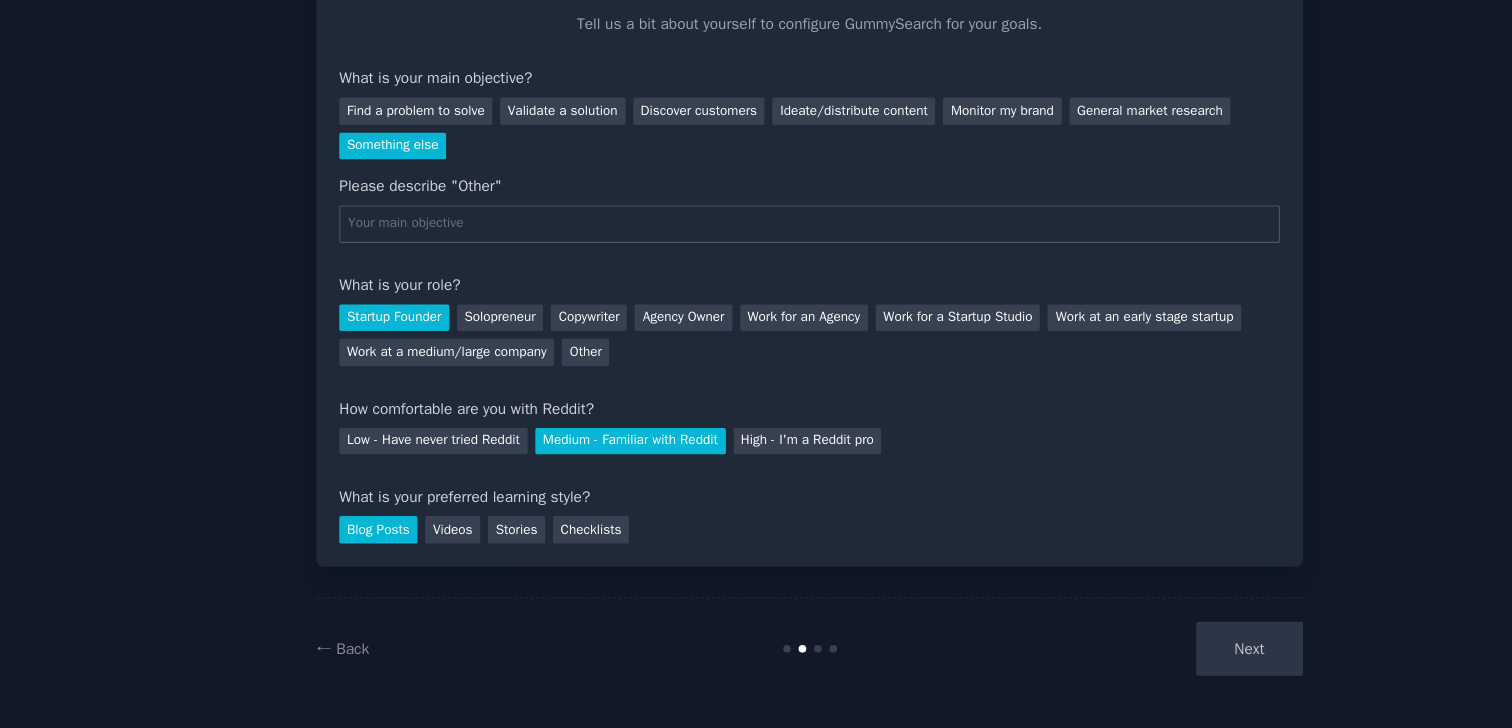 click on "Next" at bounding box center [1054, 655] 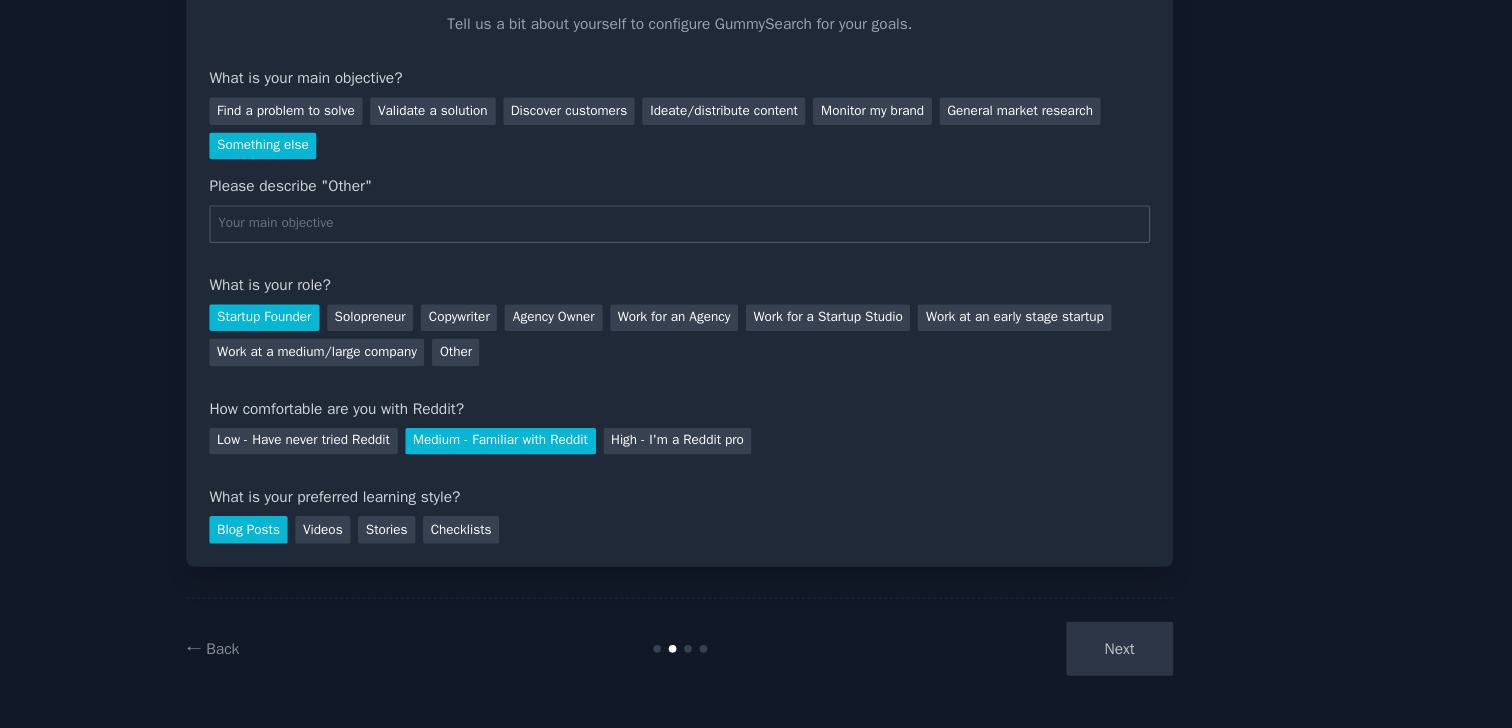 scroll, scrollTop: 0, scrollLeft: 0, axis: both 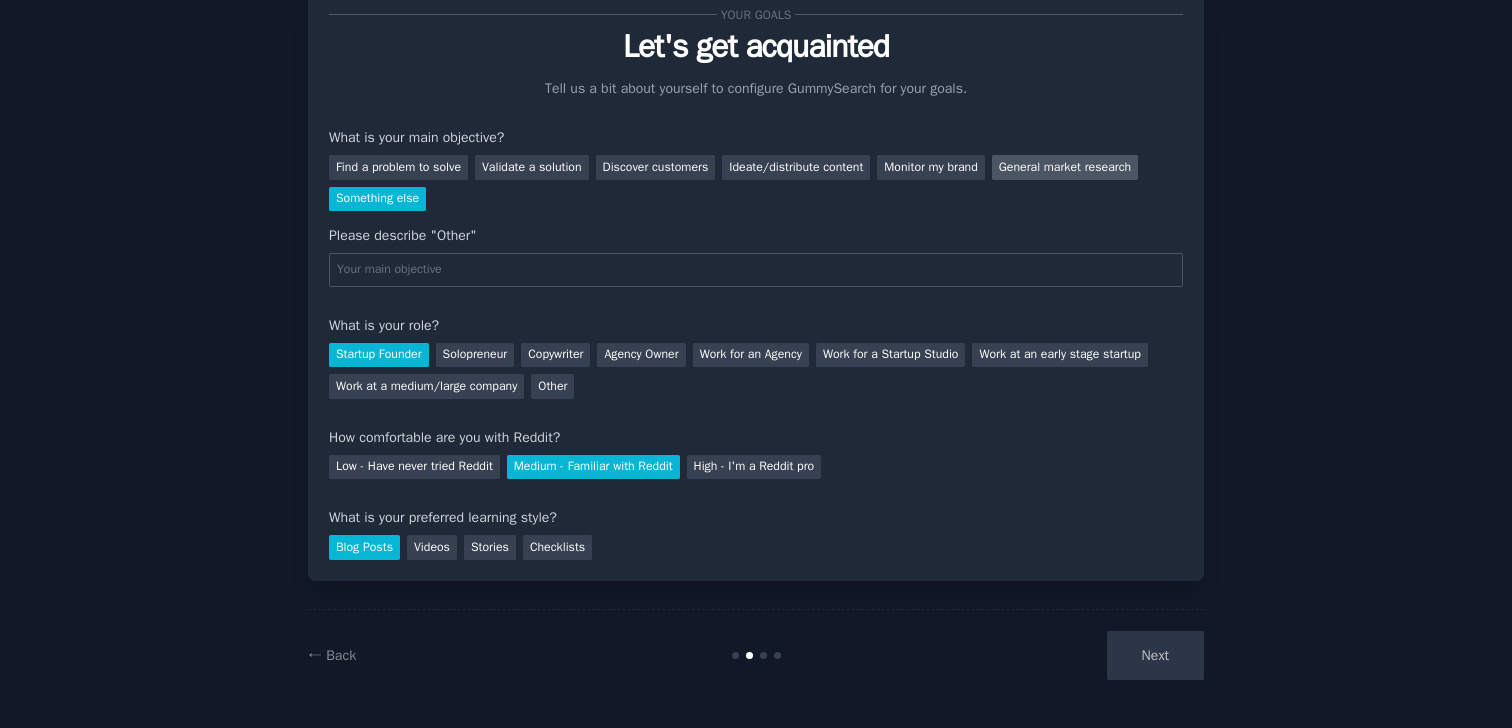 click on "General market research" at bounding box center (1065, 167) 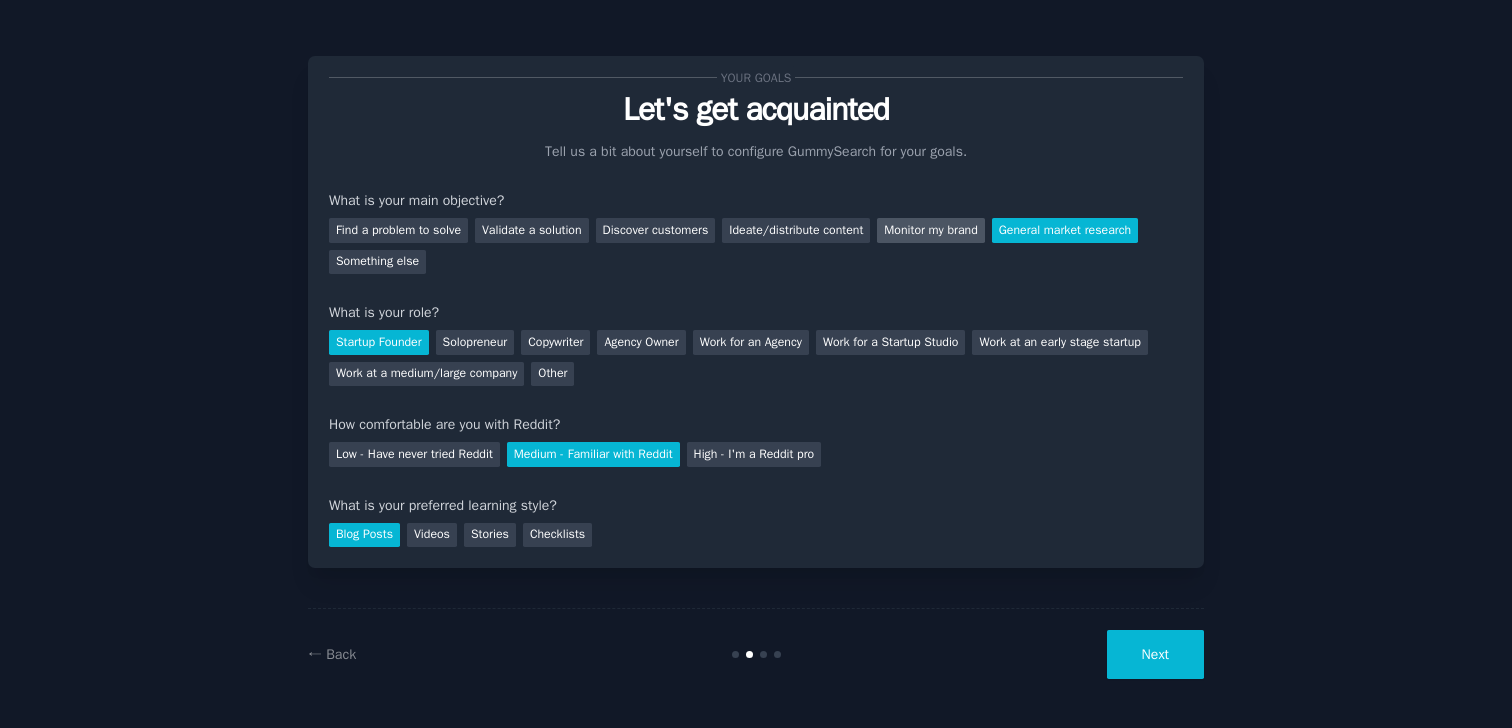 click on "Monitor my brand" at bounding box center [930, 230] 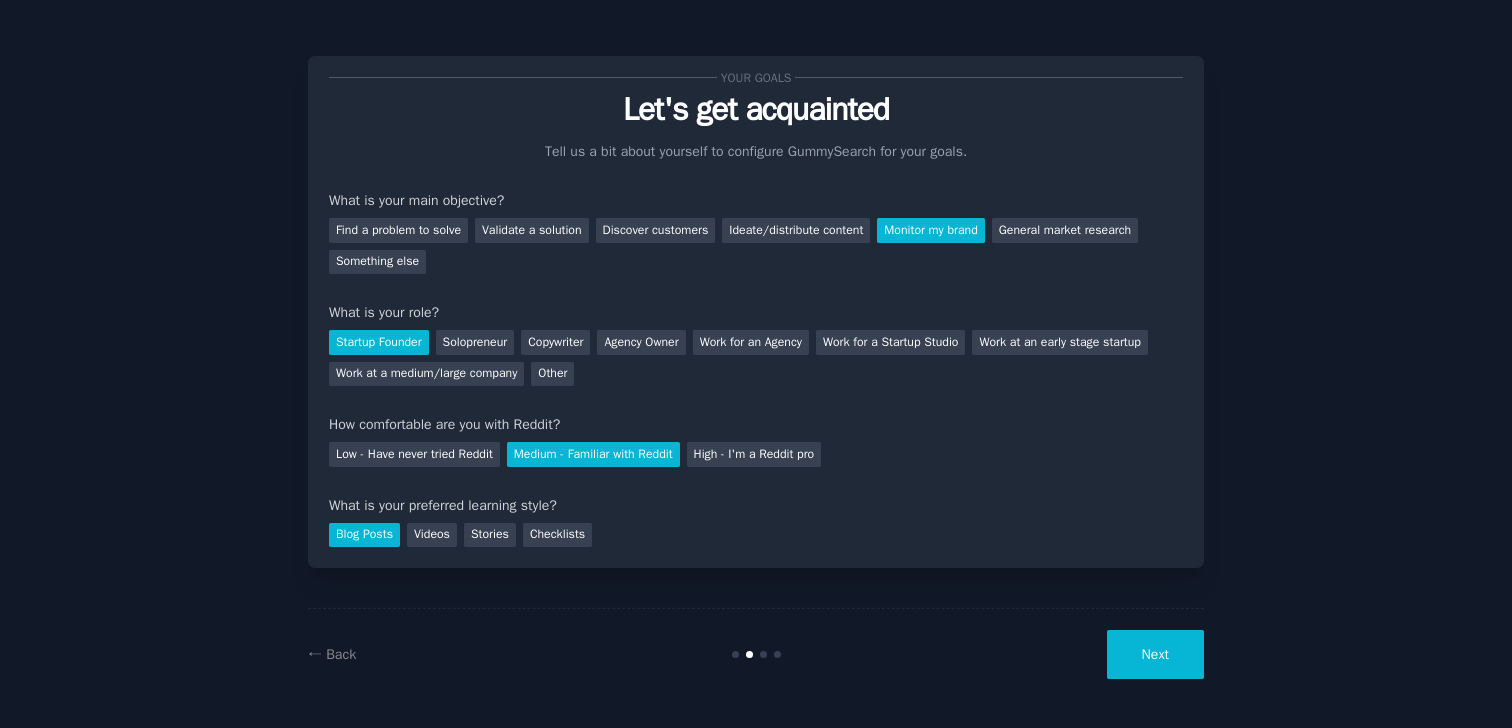 click on "Next" at bounding box center [1155, 654] 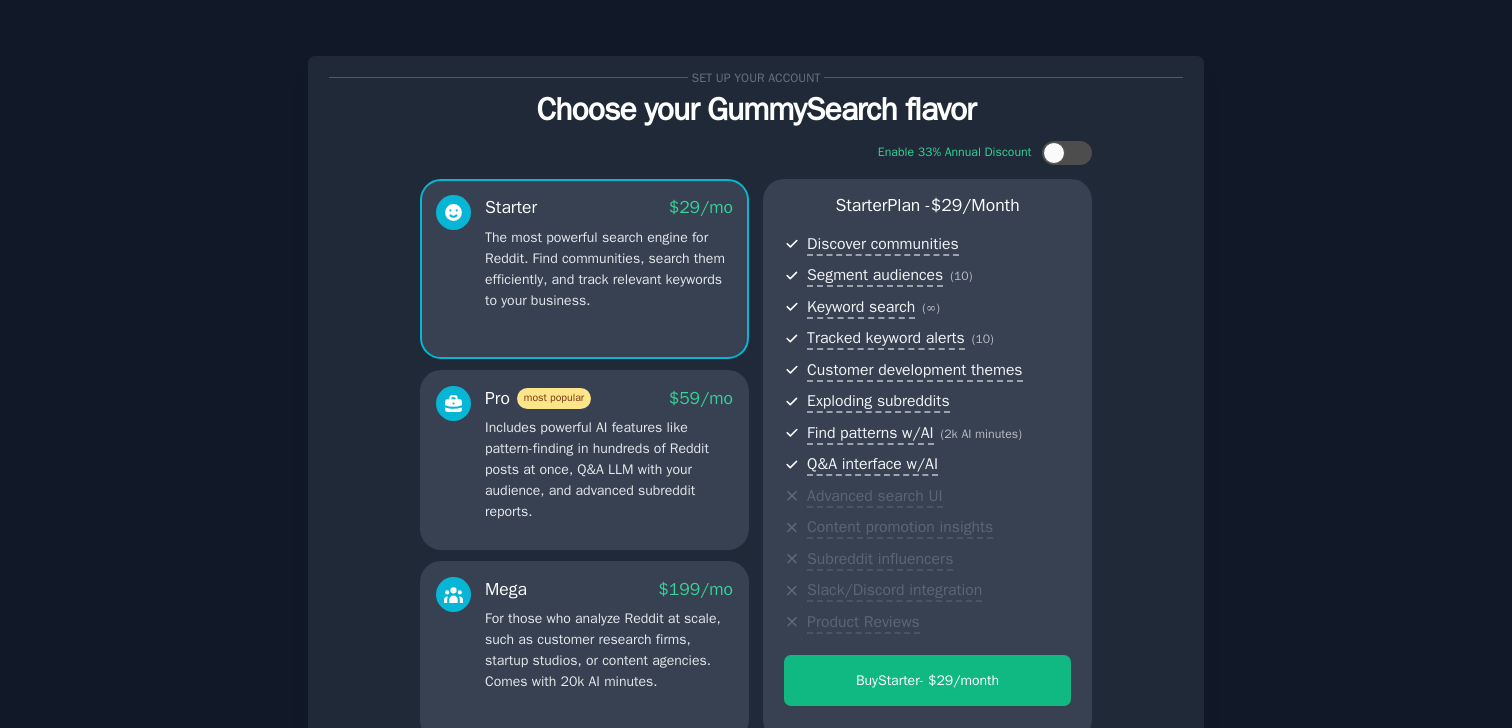 scroll, scrollTop: 203, scrollLeft: 0, axis: vertical 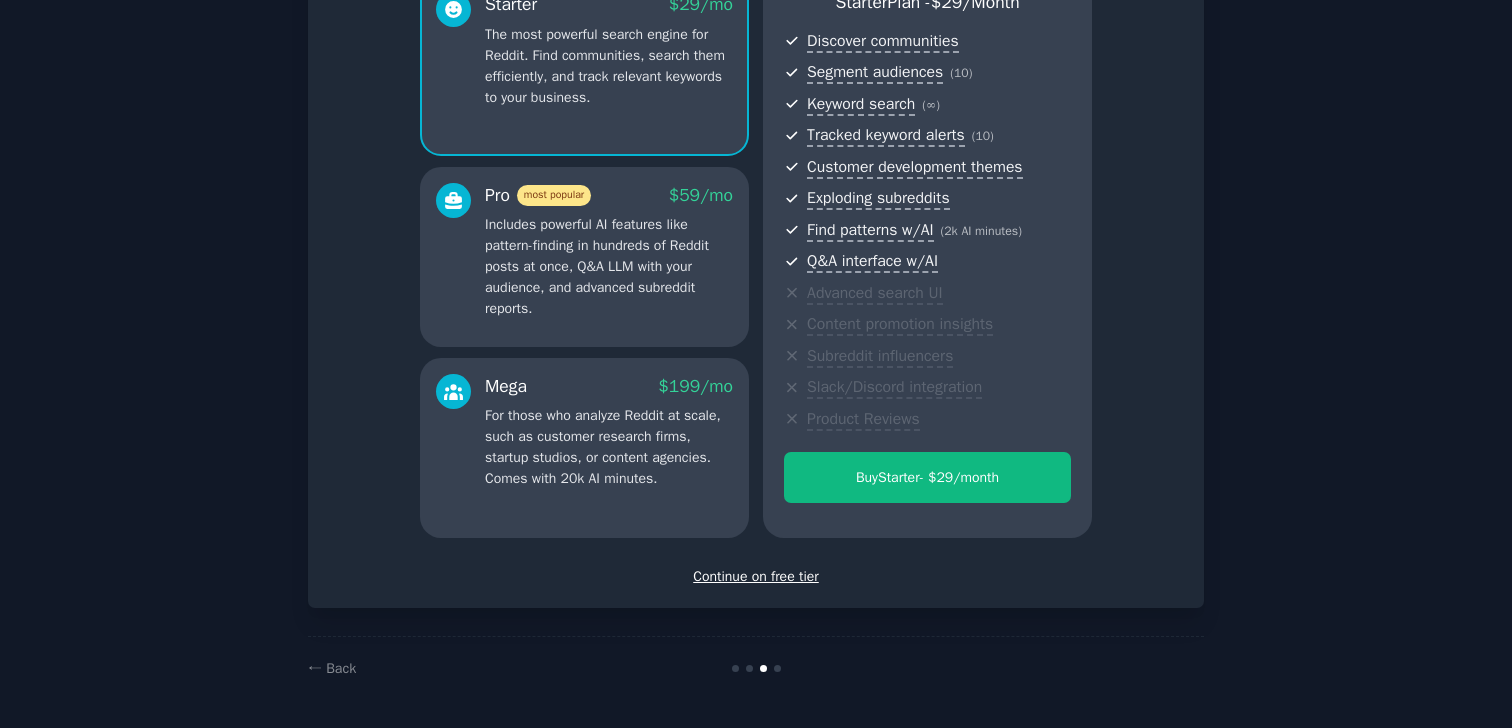 click on "Continue on free tier" at bounding box center [756, 576] 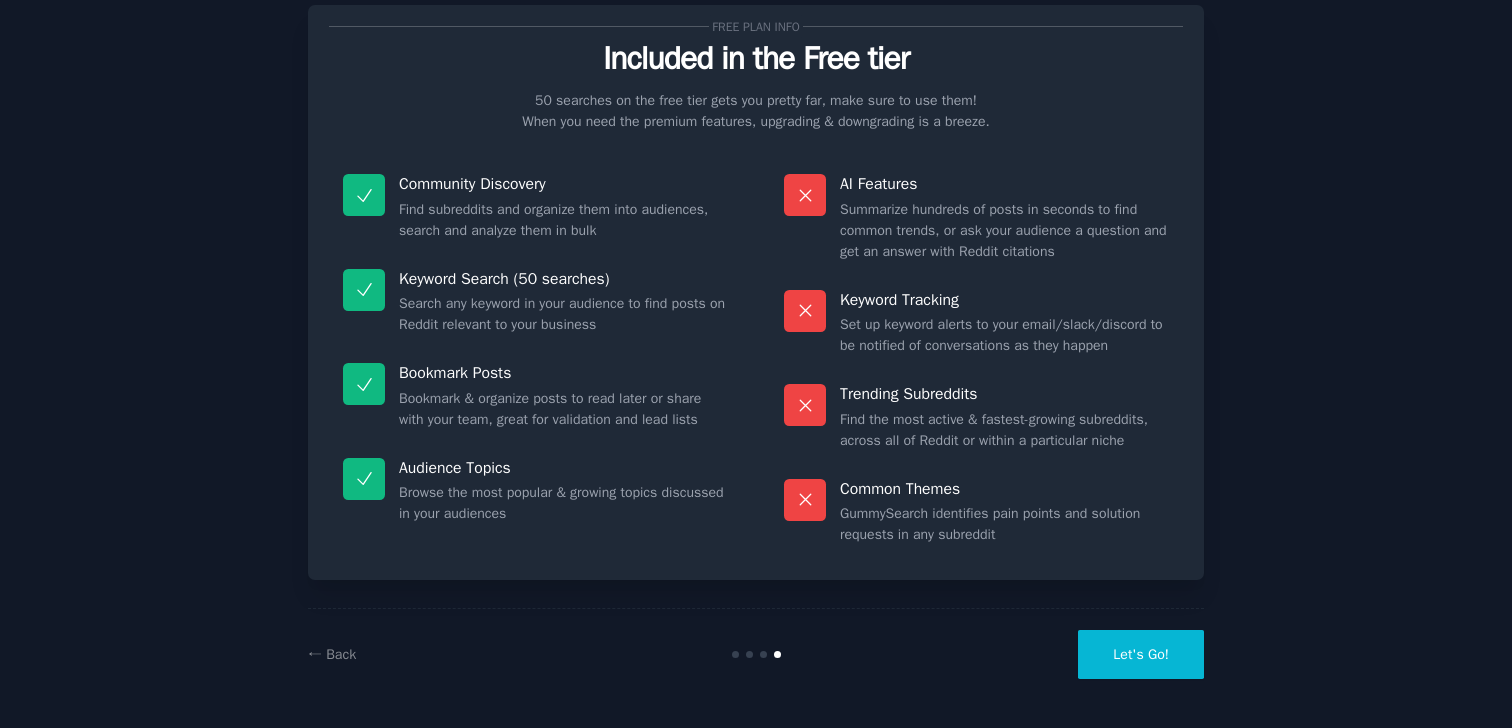 scroll, scrollTop: 51, scrollLeft: 0, axis: vertical 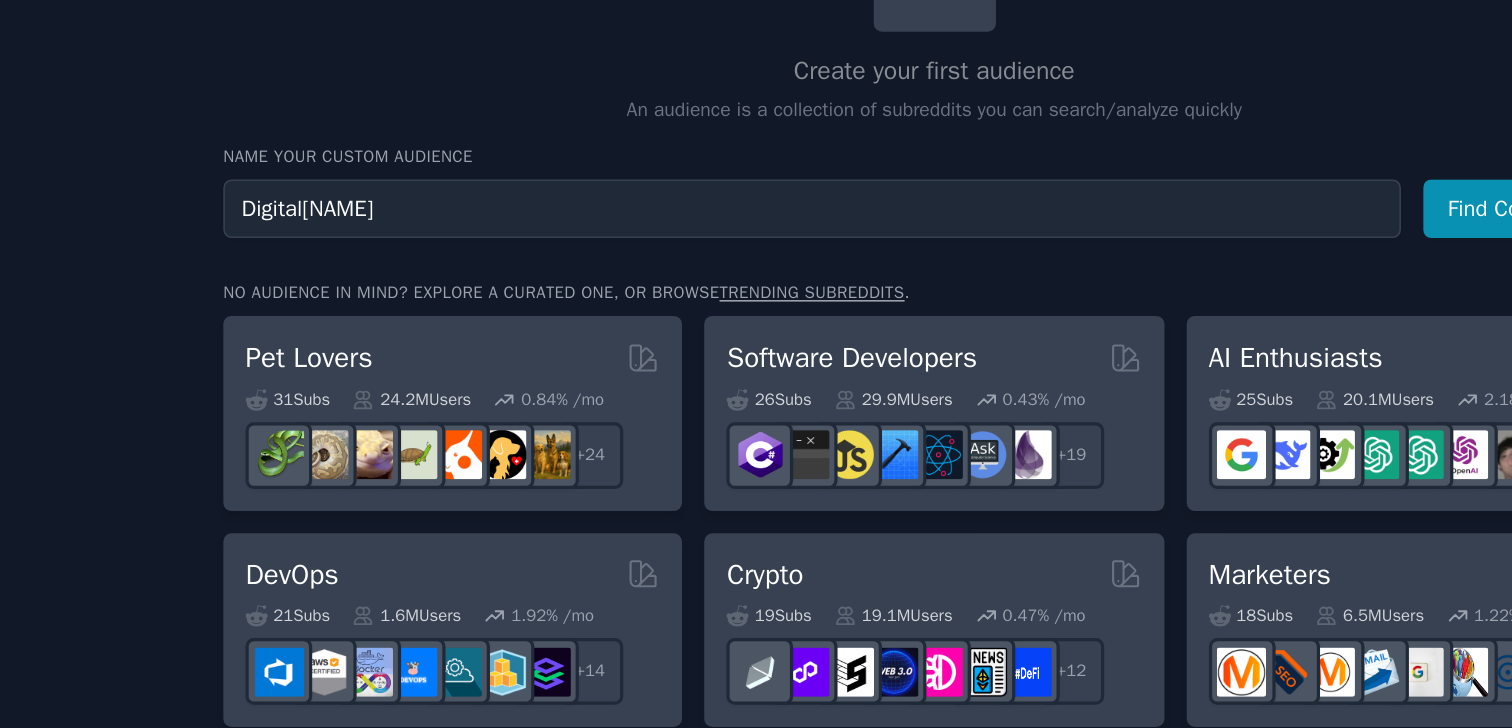 type on "Digital[NAME]" 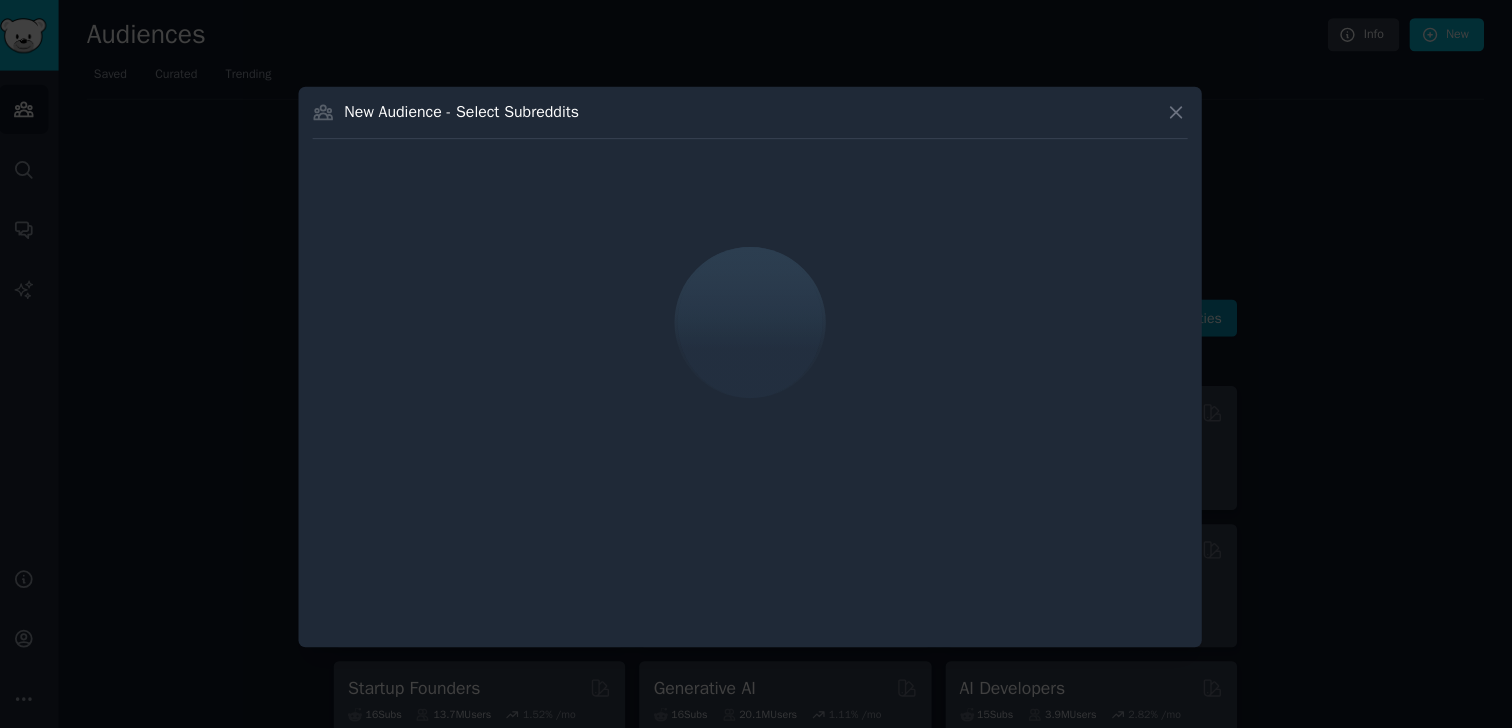 scroll, scrollTop: 0, scrollLeft: 0, axis: both 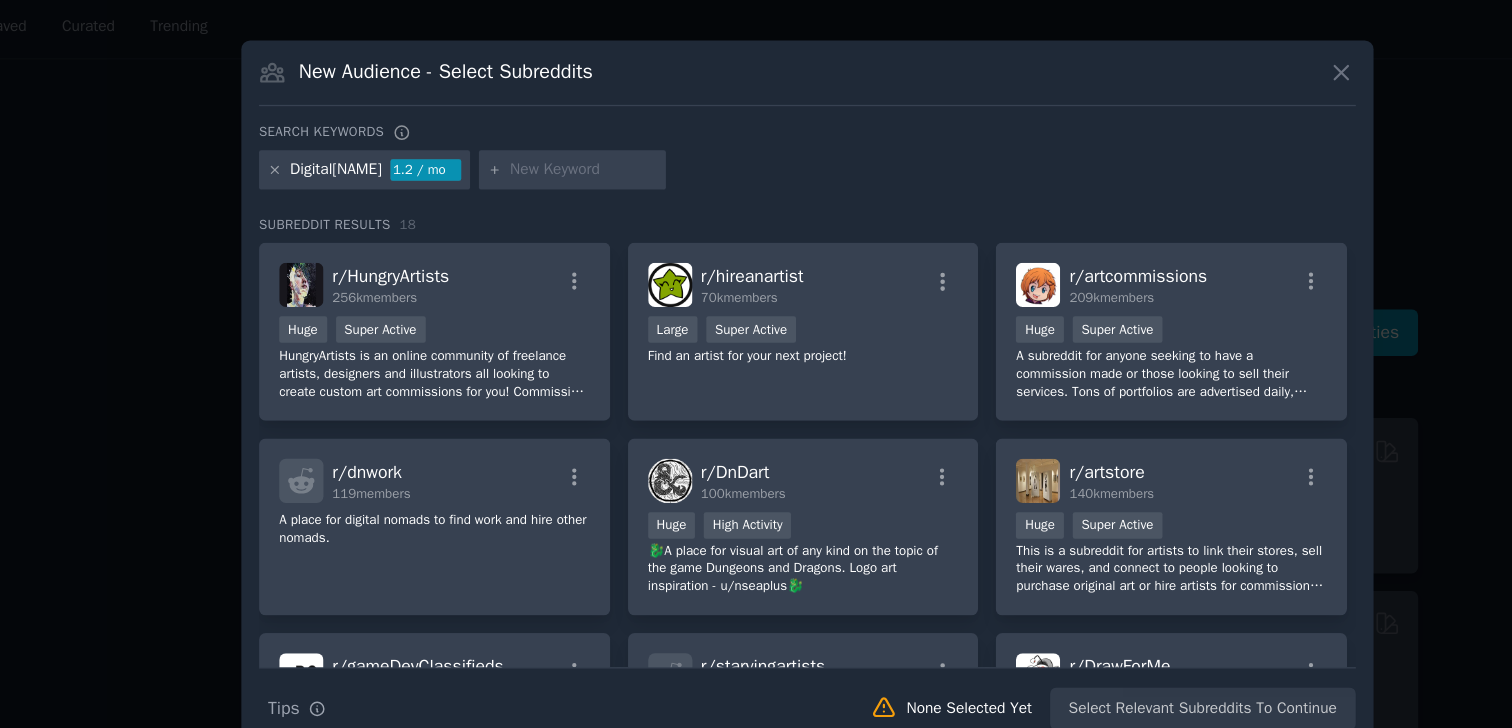 click 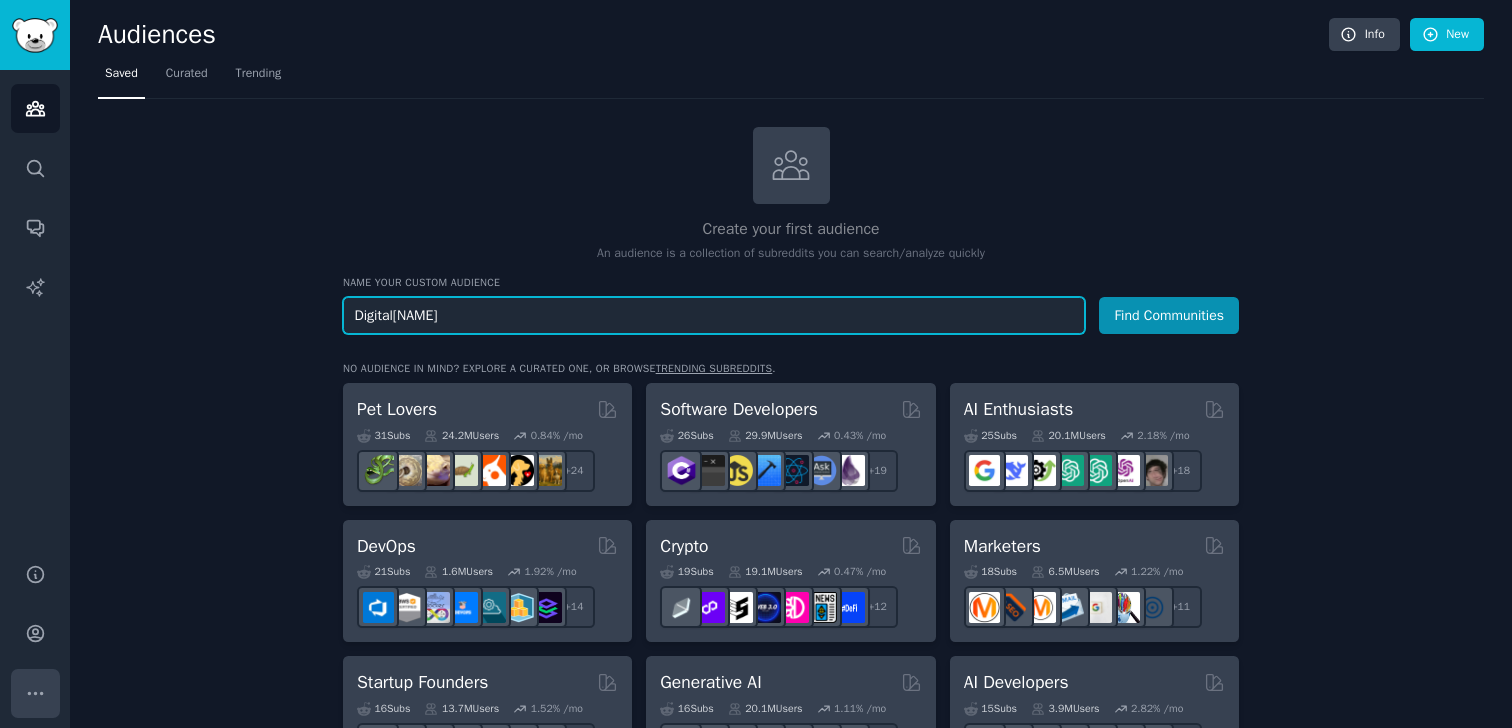 click on "More" at bounding box center (35, 693) 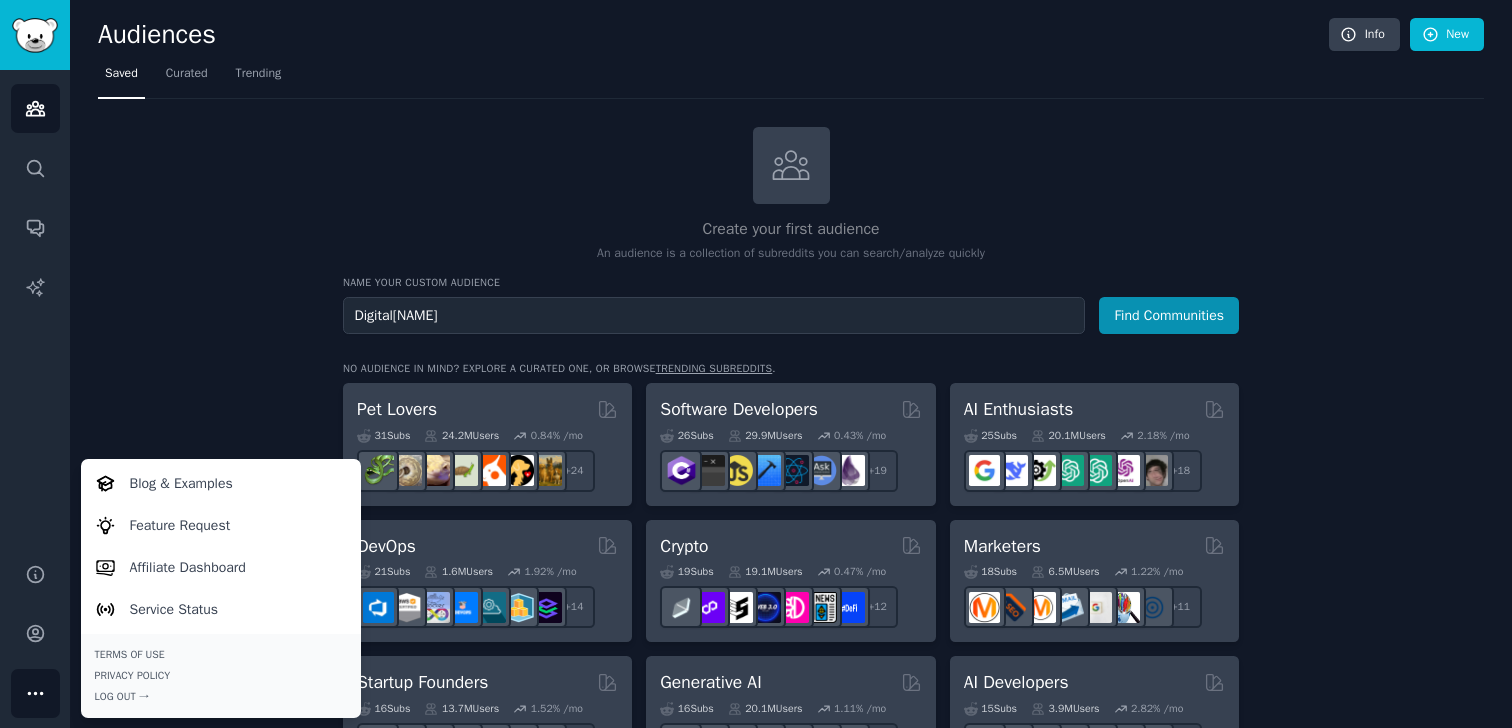 click on "Help Account More Blog & Examples Feature Request Affiliate Dashboard Service Status Terms of Use Privacy Policy Log Out →" at bounding box center [35, 633] 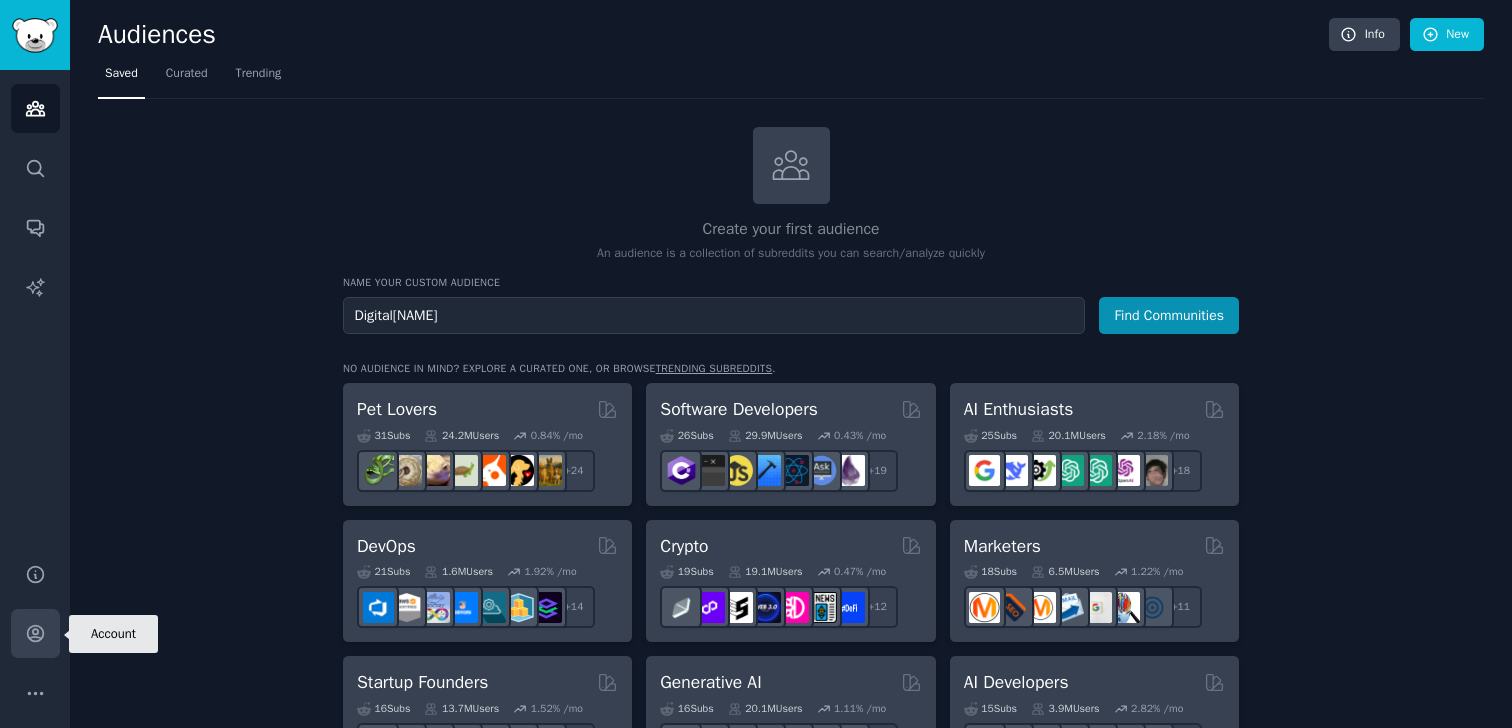 click 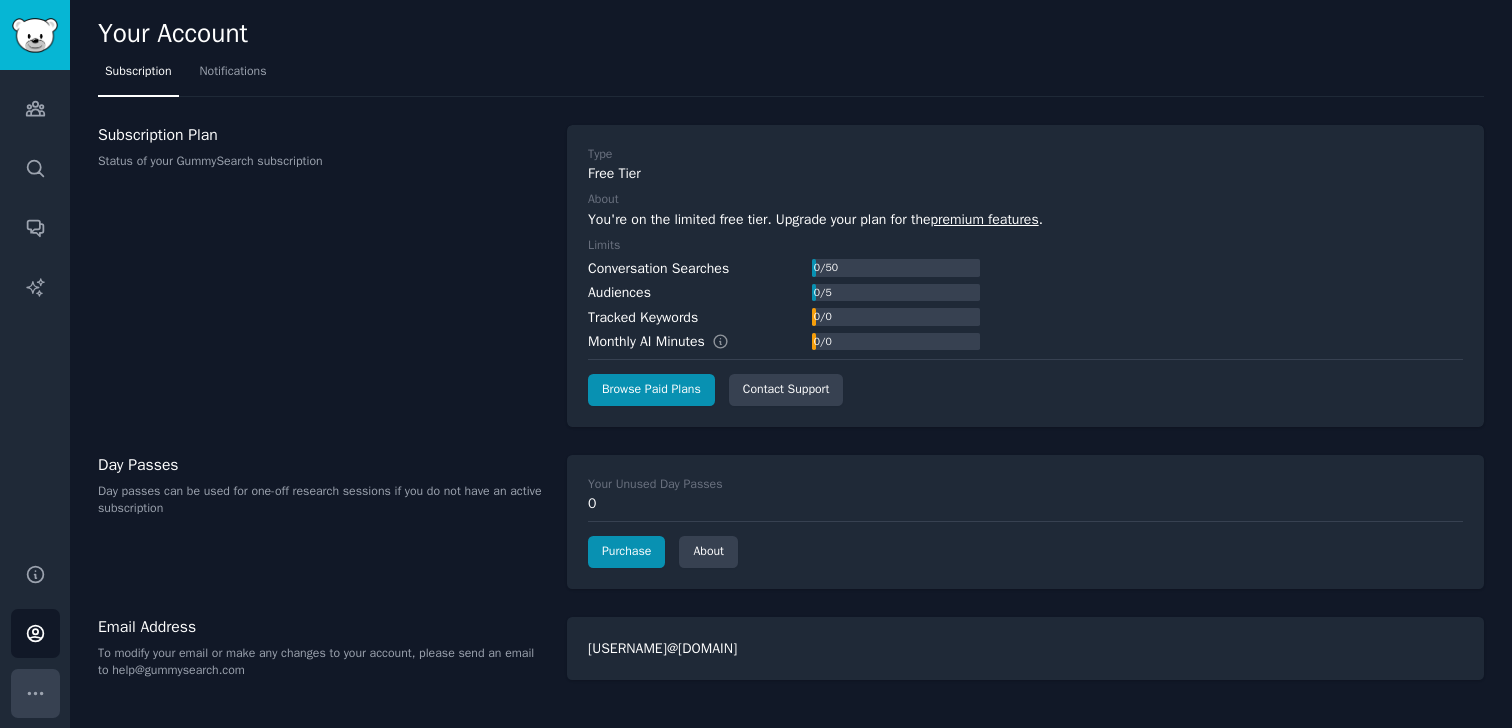 click 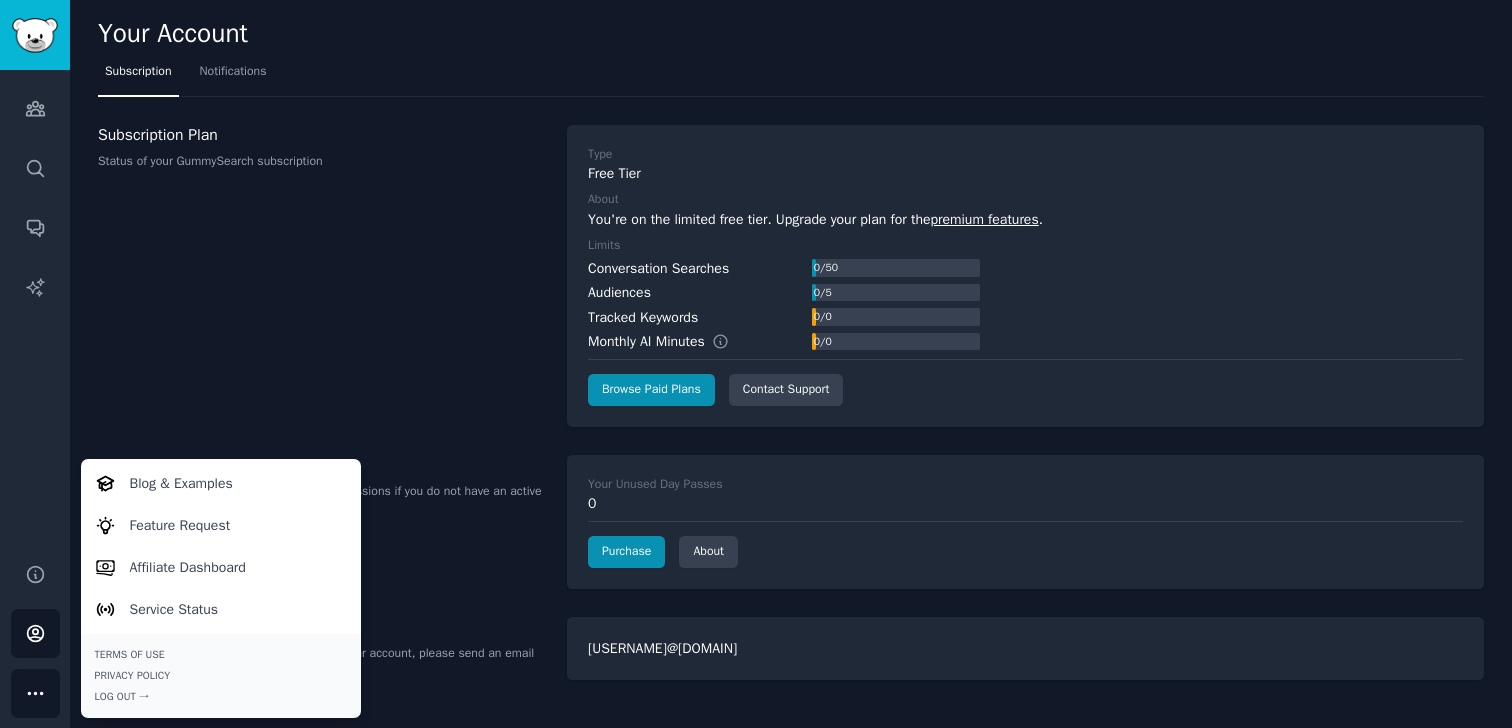 click on "Help Account More Blog & Examples Feature Request Affiliate Dashboard Service Status Terms of Use Privacy Policy Log Out →" at bounding box center [35, 633] 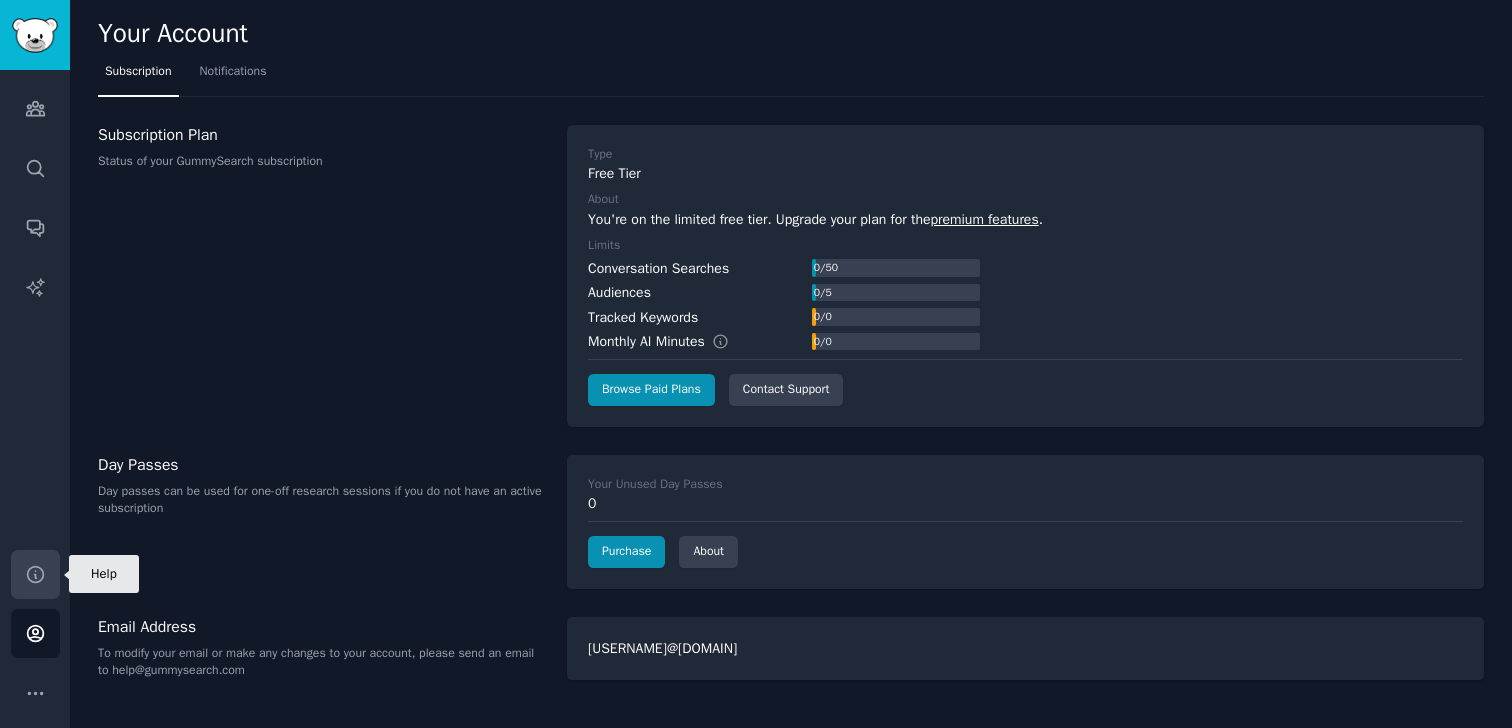 click 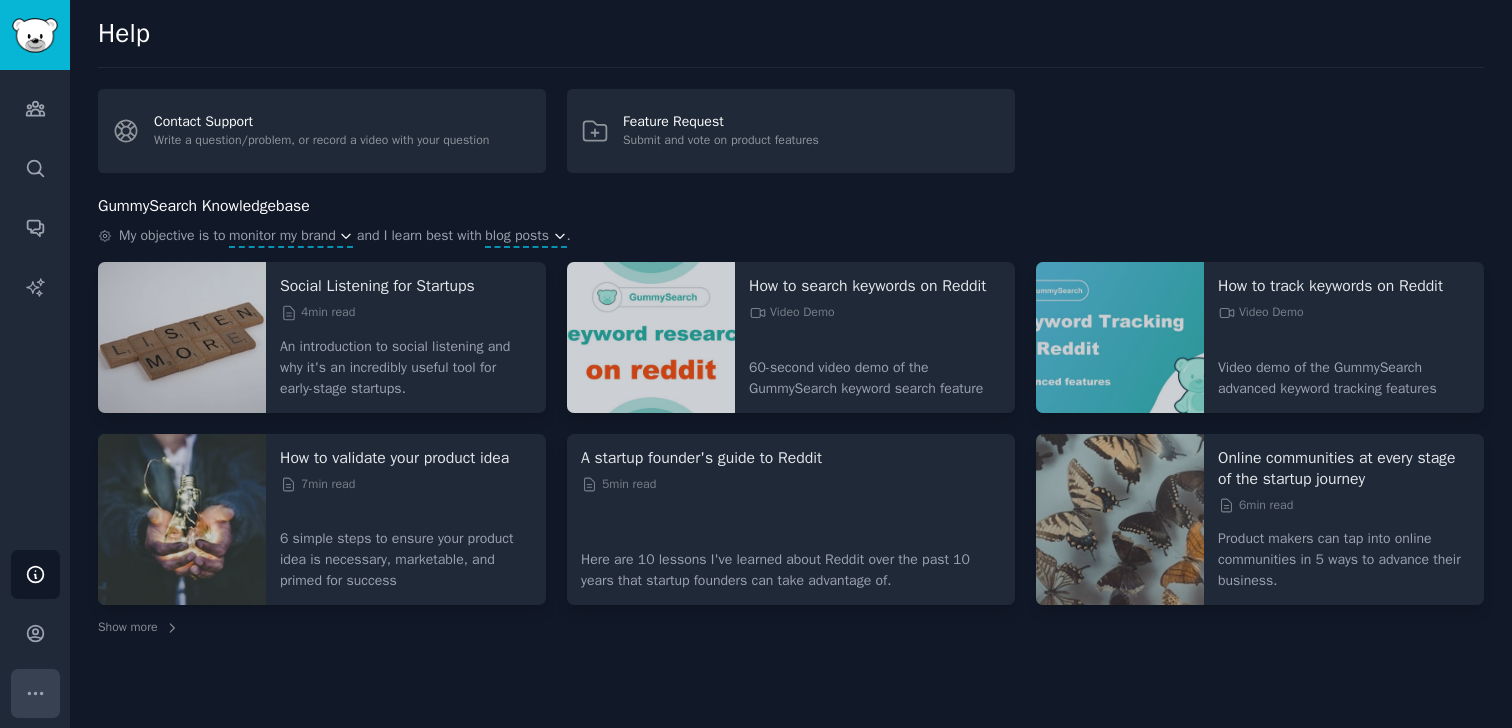 click on "More" at bounding box center [35, 693] 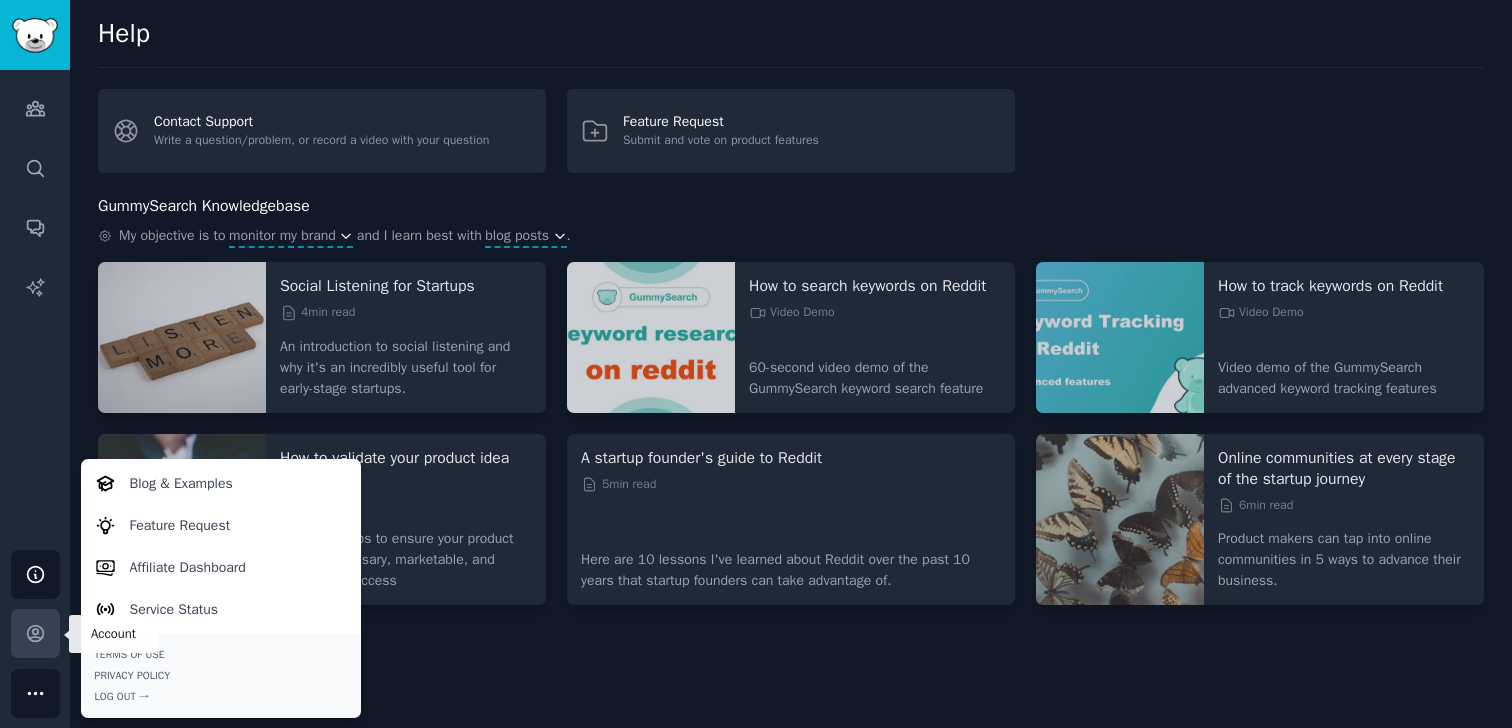 click on "Account" at bounding box center (35, 633) 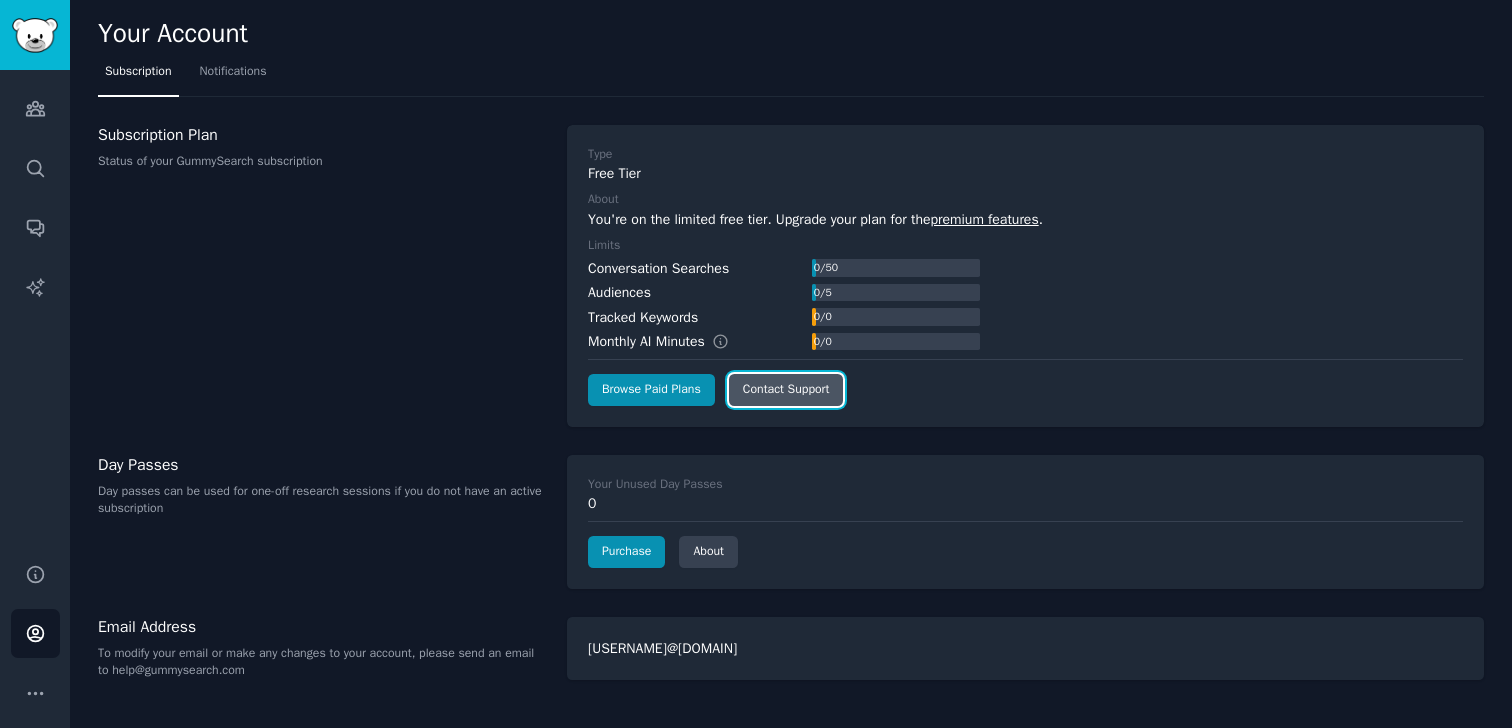 click on "Contact Support" at bounding box center [786, 390] 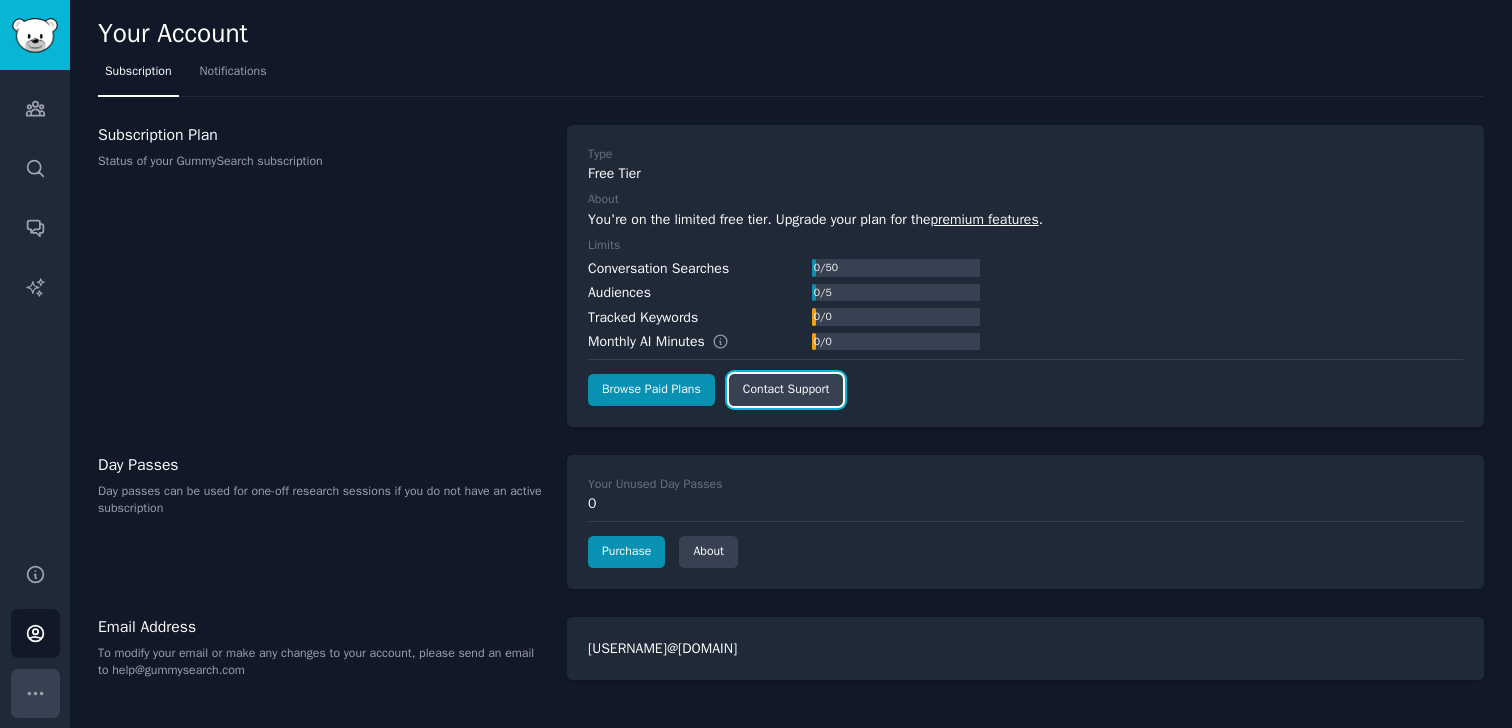 click 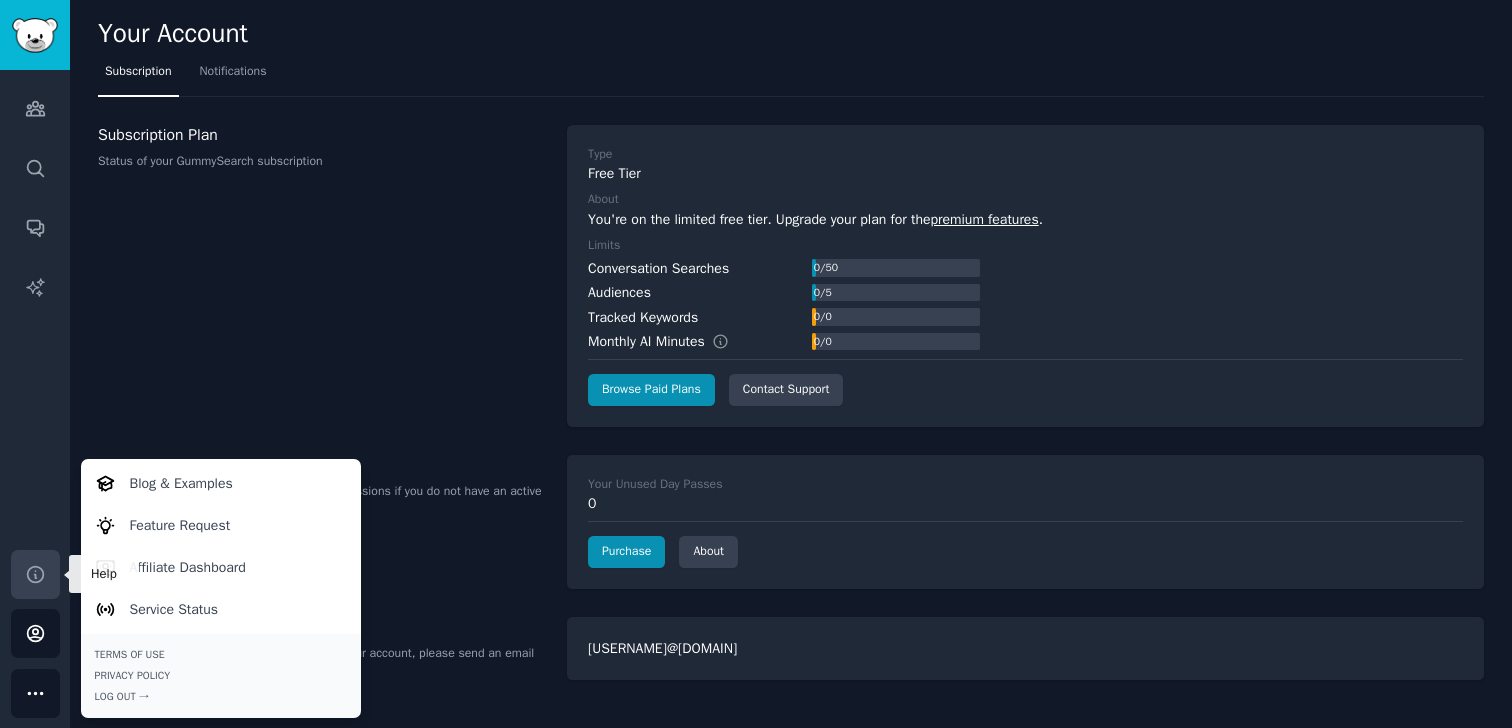 click 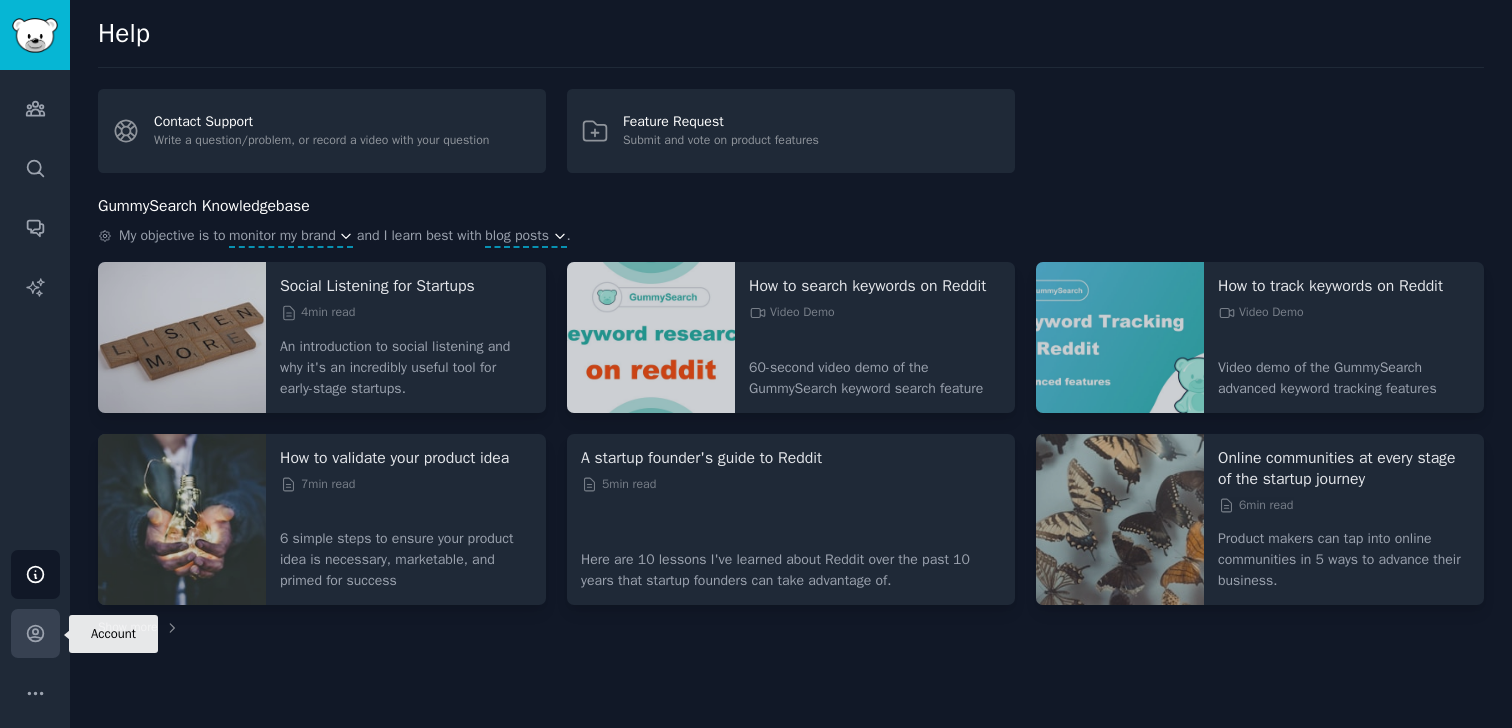 click 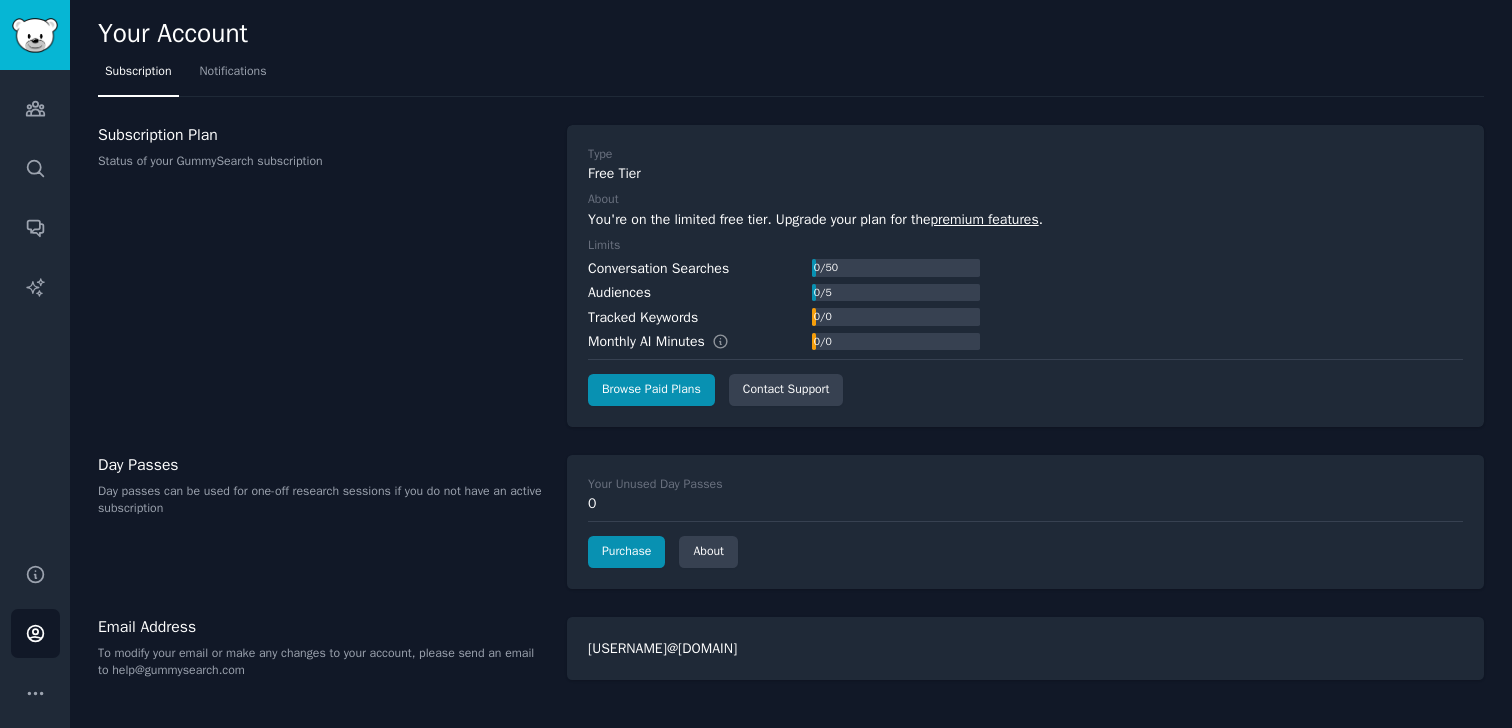 click on "[USERNAME]@[DOMAIN]" at bounding box center [1025, 648] 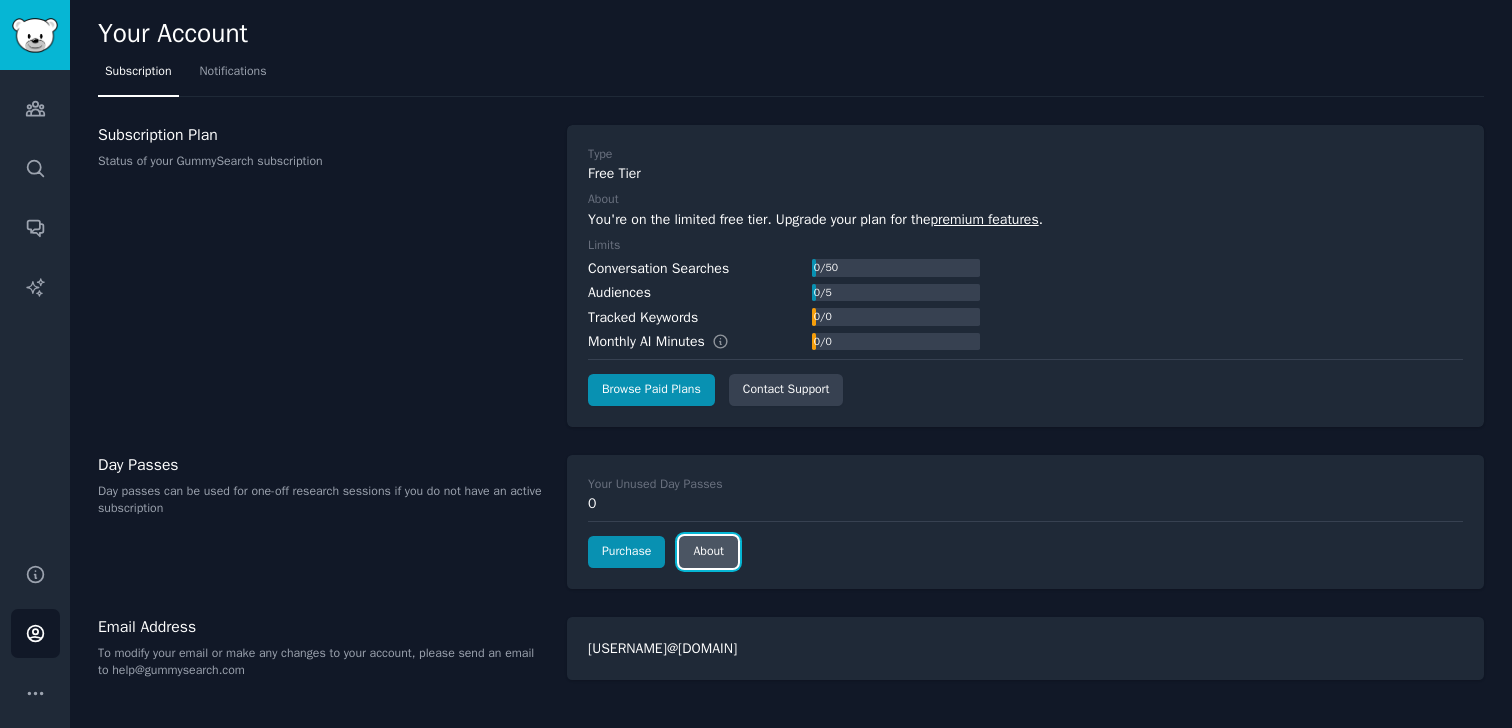 click on "About" 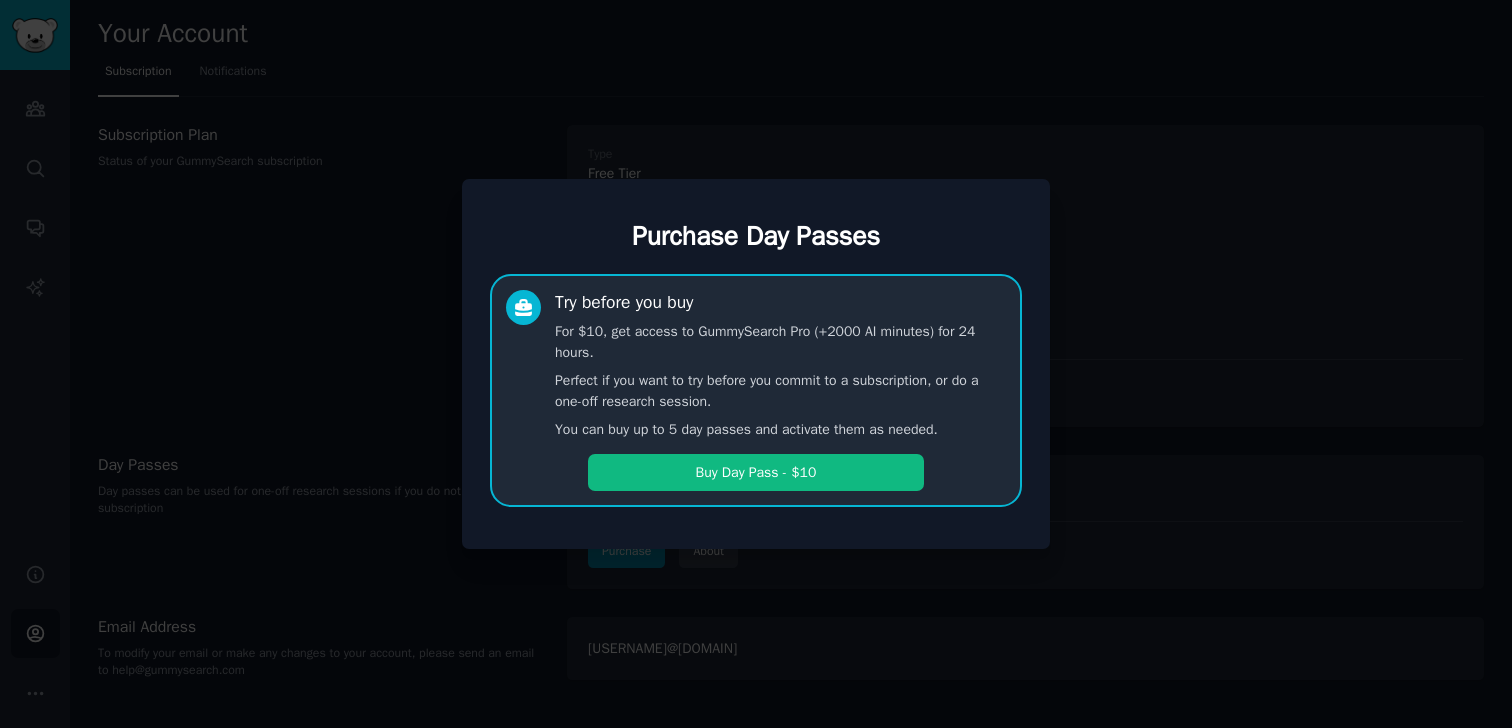 click at bounding box center [756, 364] 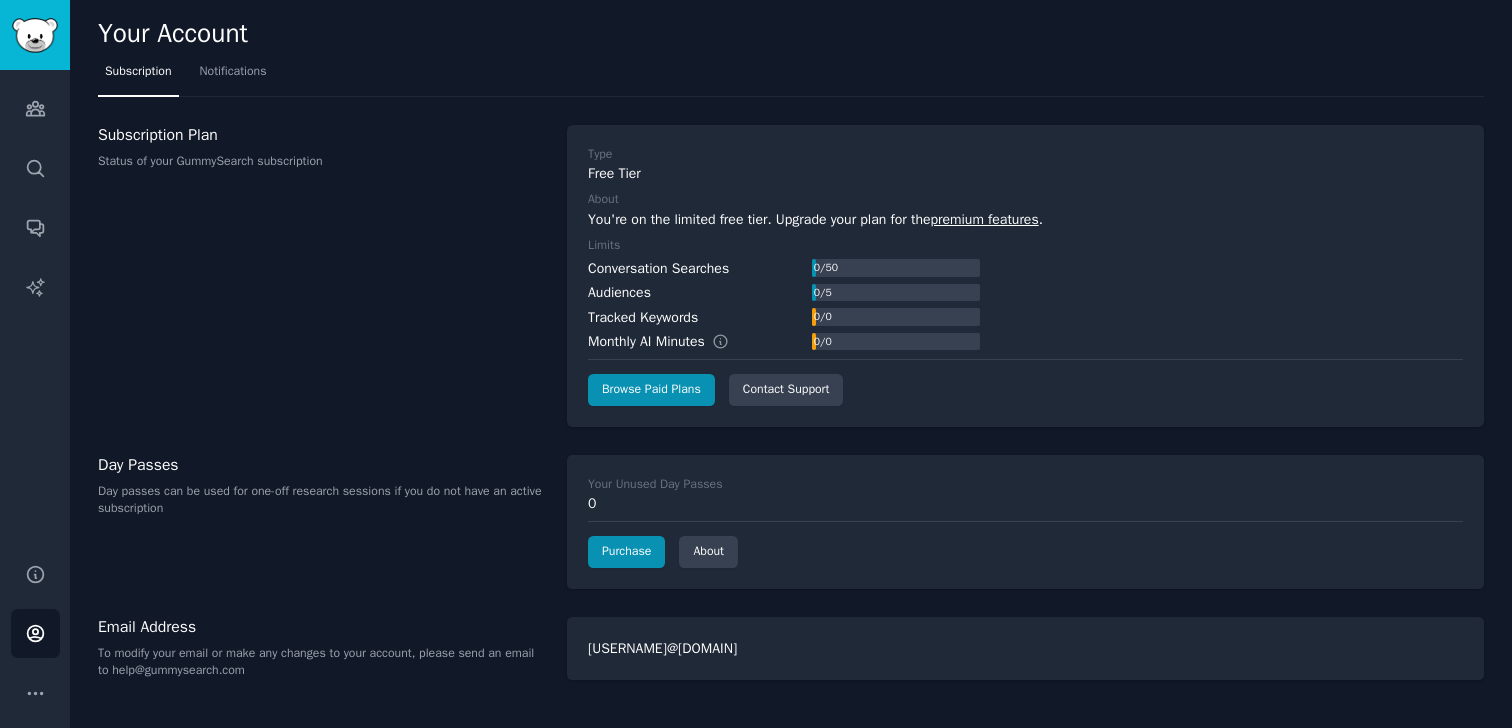 click on "Your Account" at bounding box center (791, 37) 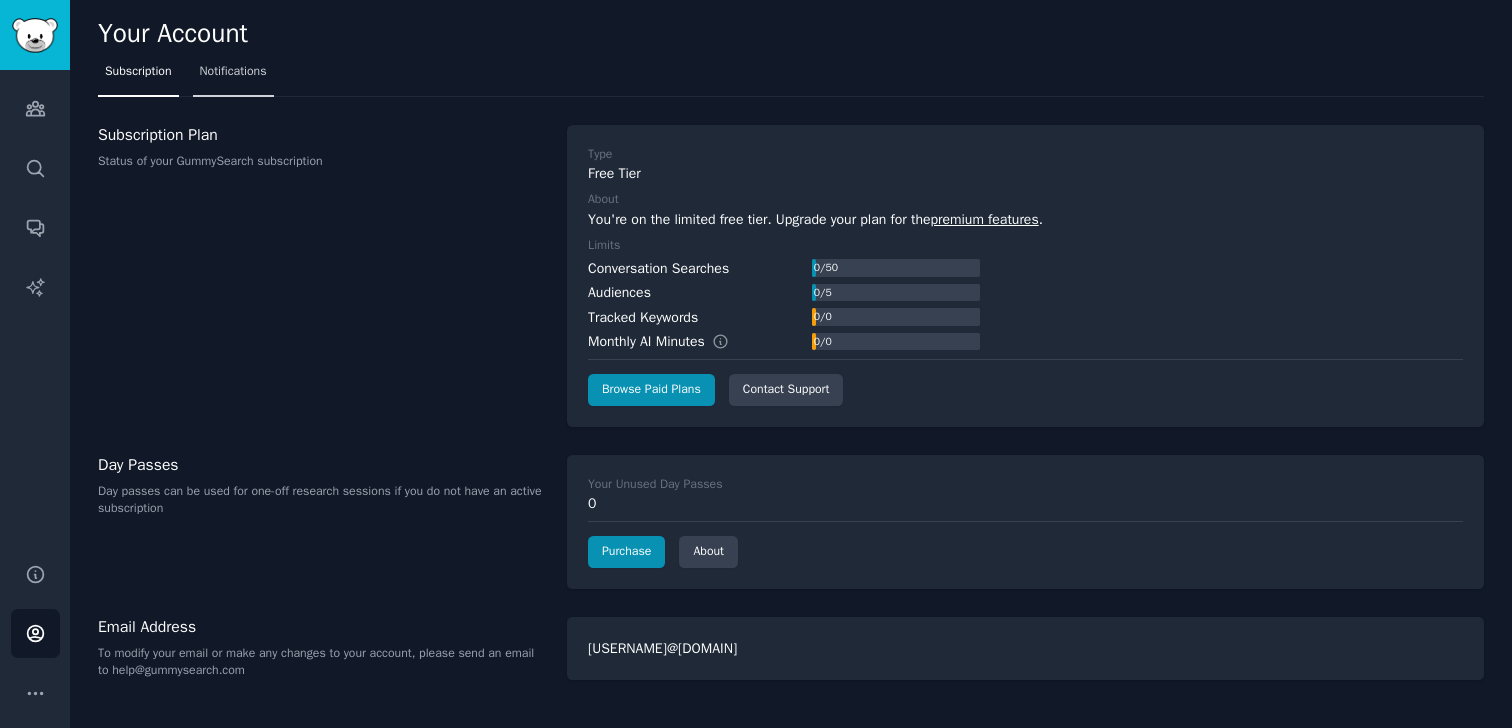 click on "Notifications" at bounding box center (233, 72) 